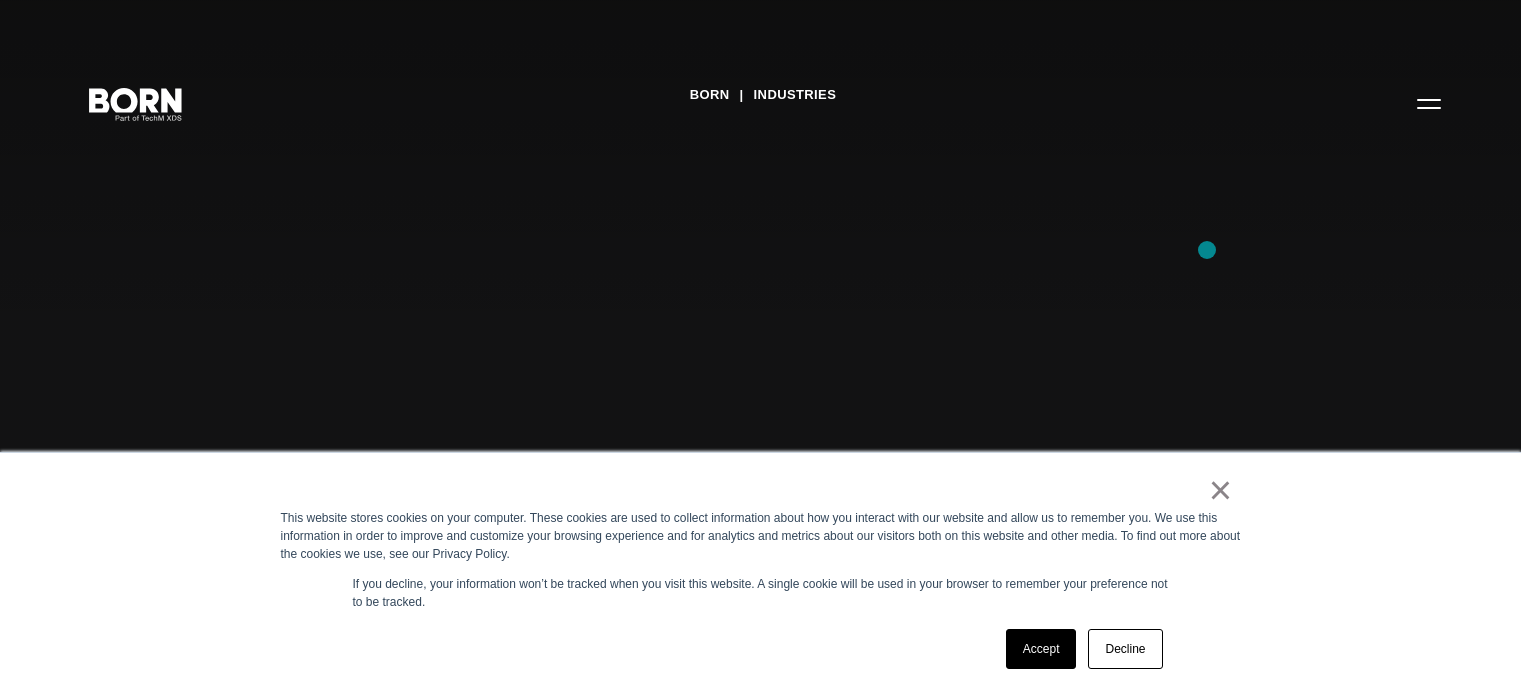 scroll, scrollTop: 3320, scrollLeft: 0, axis: vertical 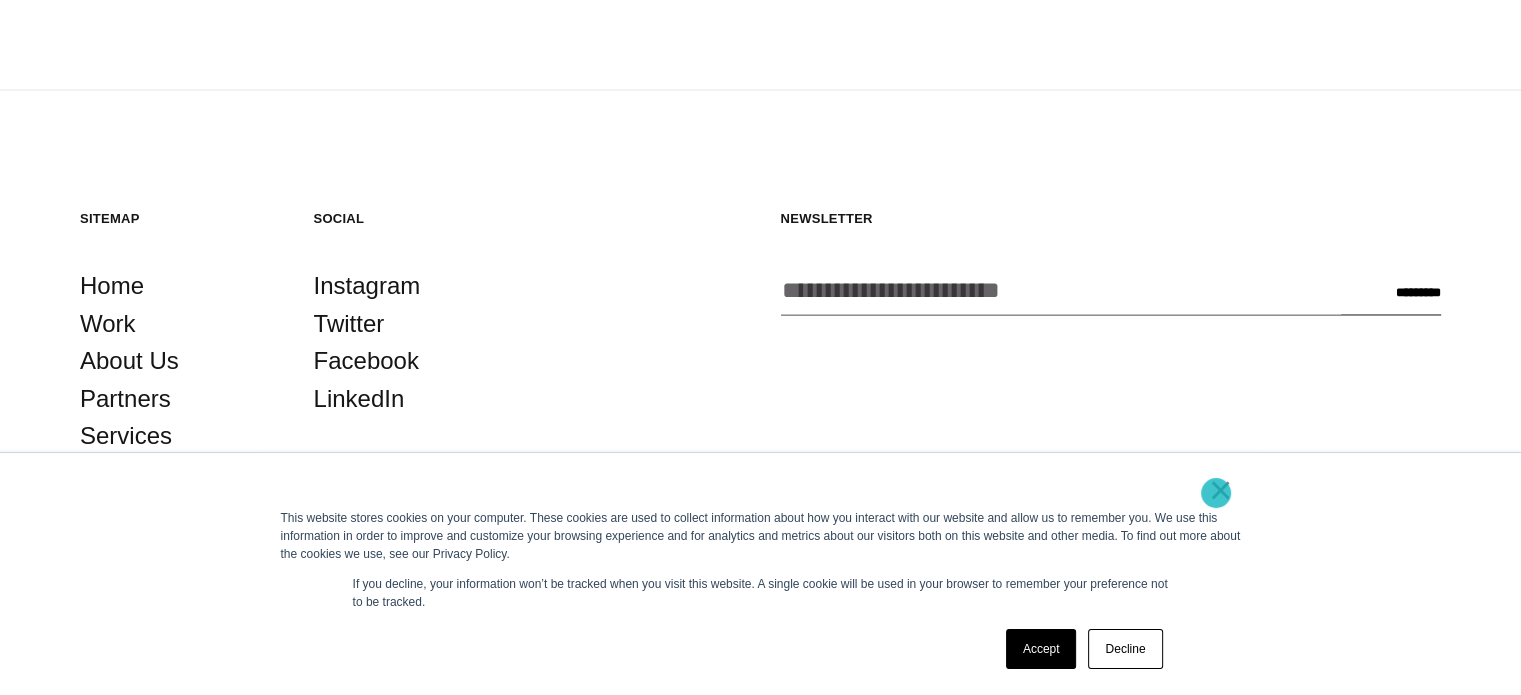 click on "×" at bounding box center [1221, 490] 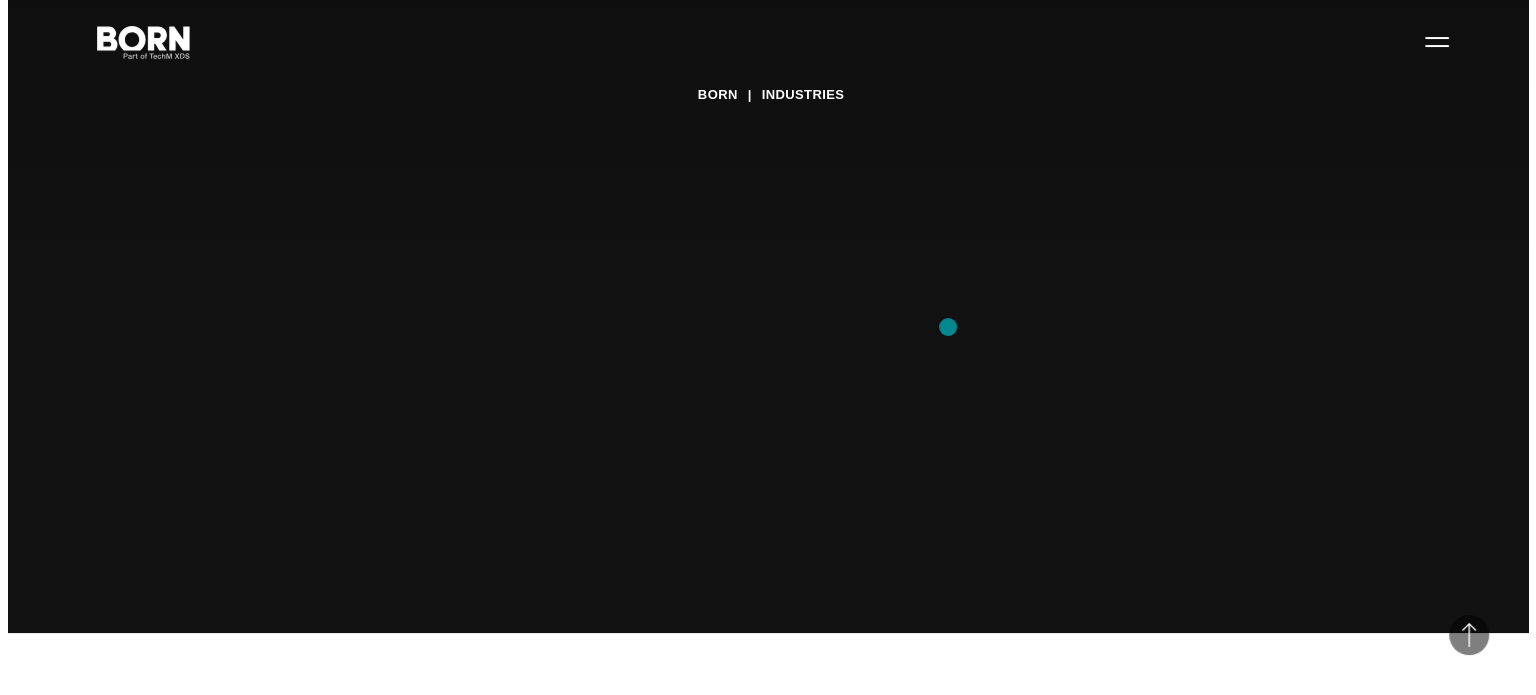 scroll, scrollTop: 0, scrollLeft: 0, axis: both 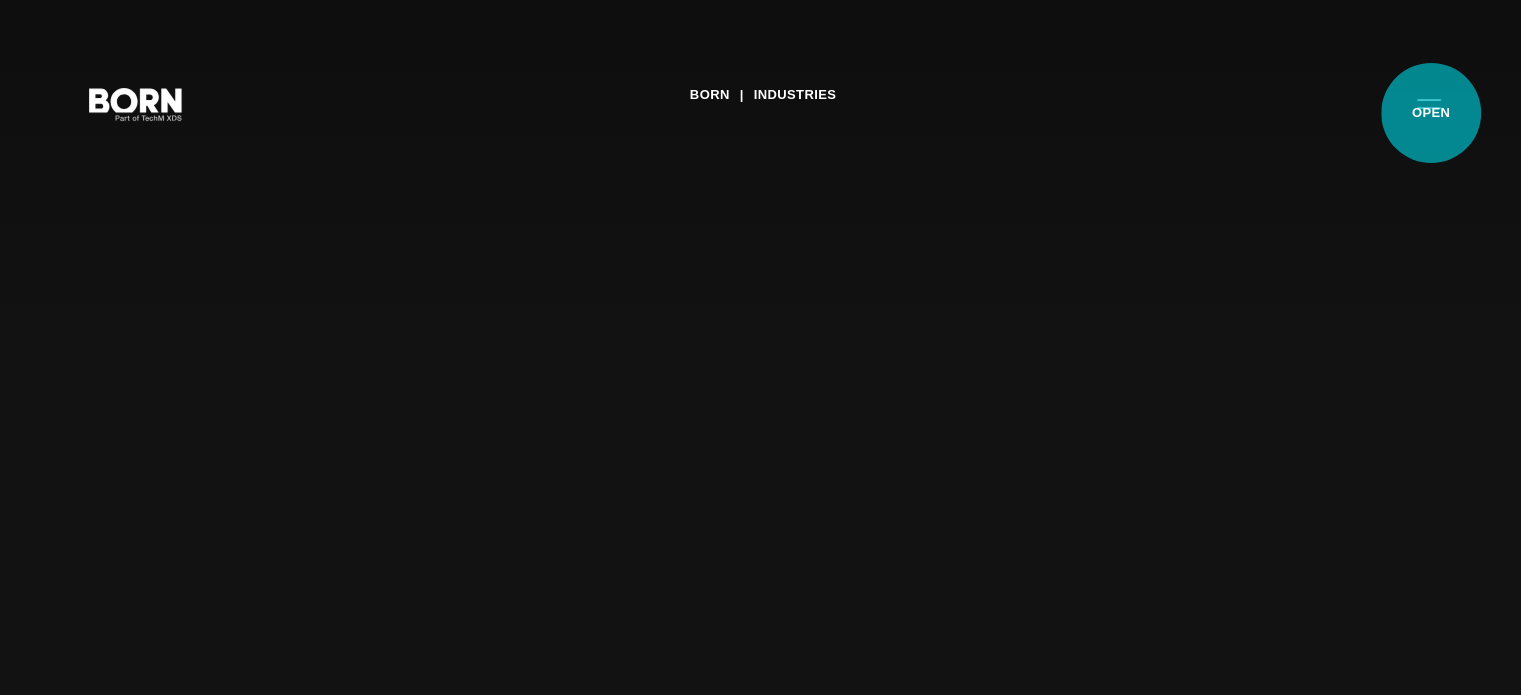 click on "Primary Menu" at bounding box center (1429, 103) 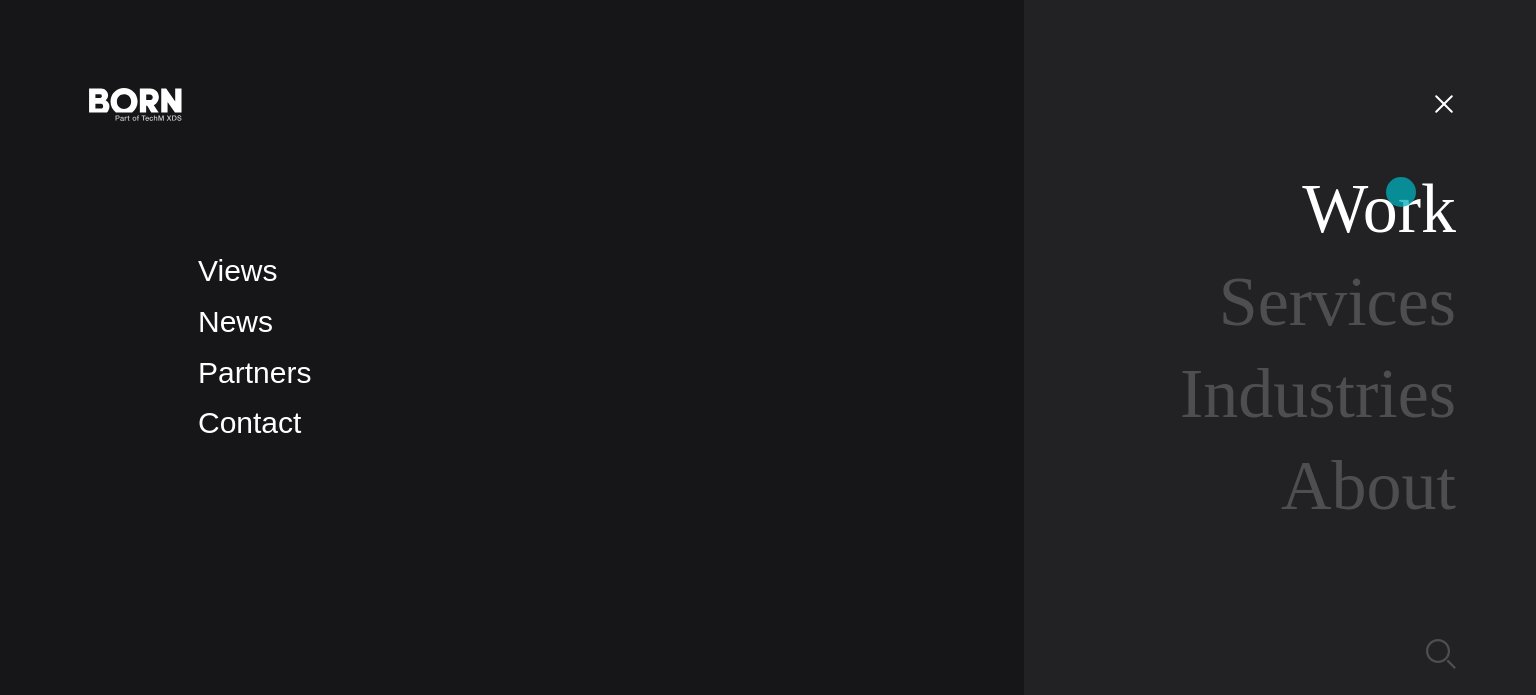 click on "Work" at bounding box center [1379, 208] 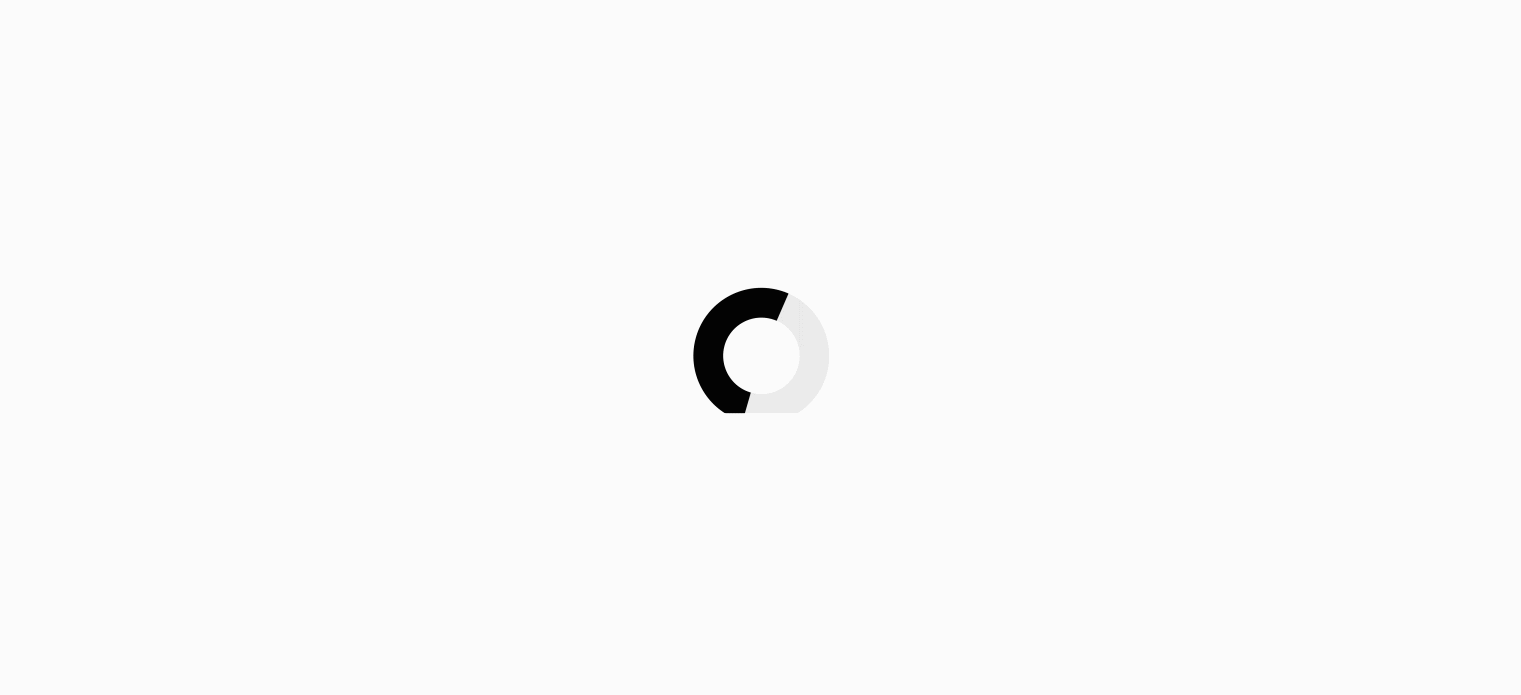 scroll, scrollTop: 0, scrollLeft: 0, axis: both 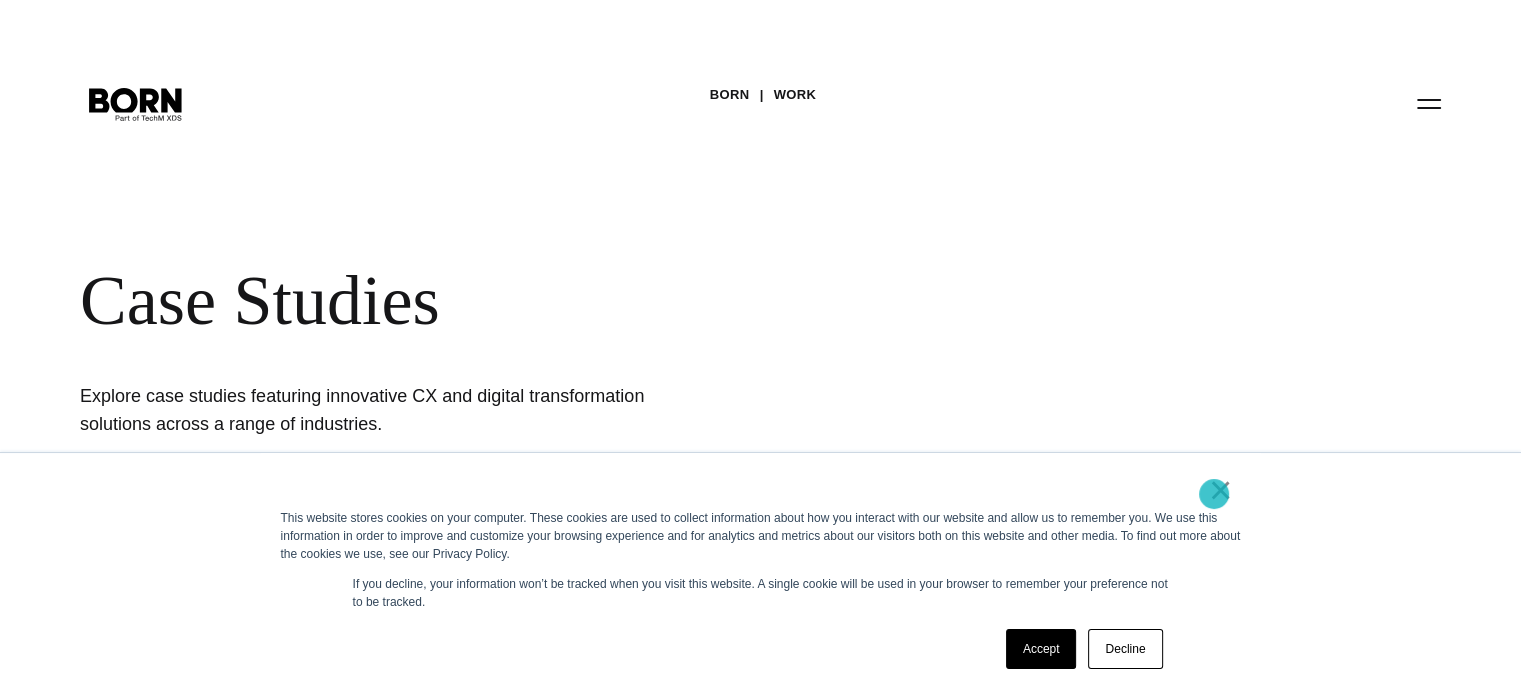 click on "×" at bounding box center (1221, 490) 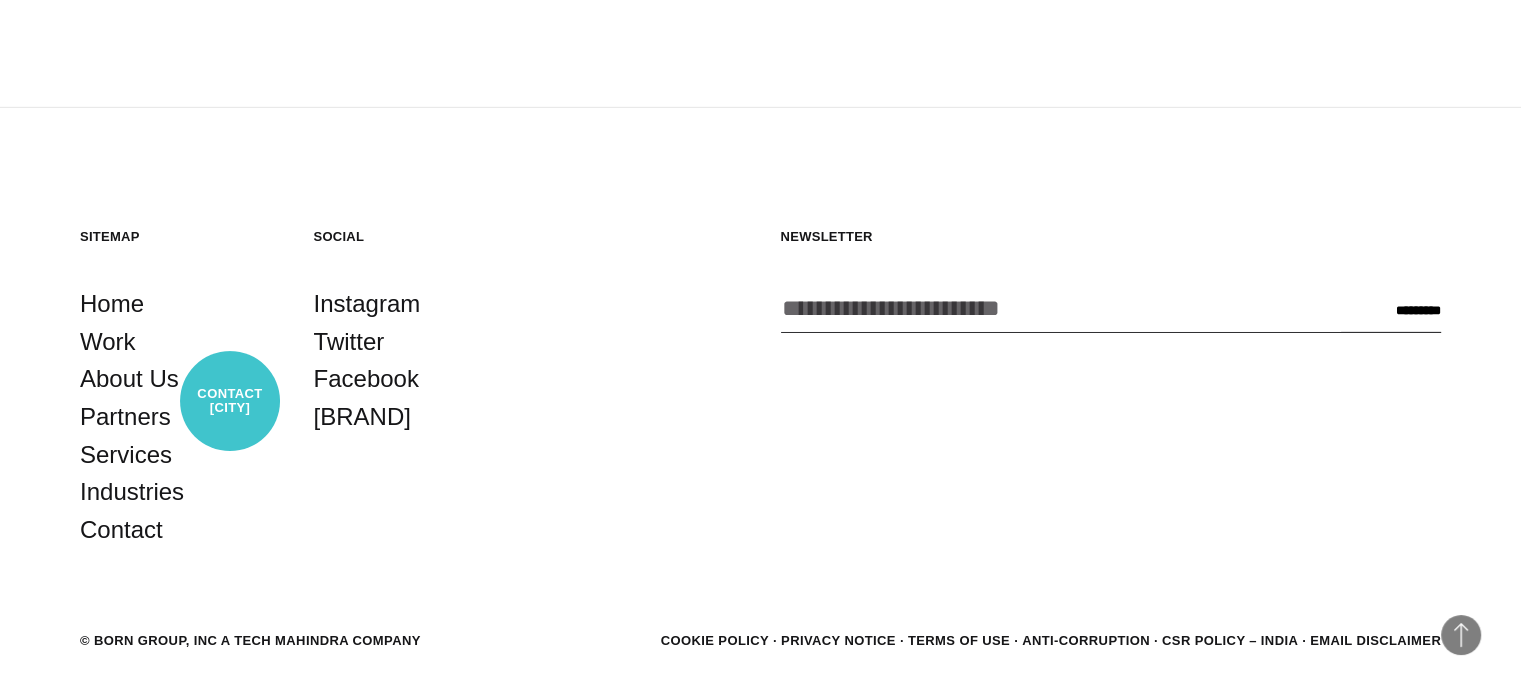 scroll, scrollTop: 6362, scrollLeft: 0, axis: vertical 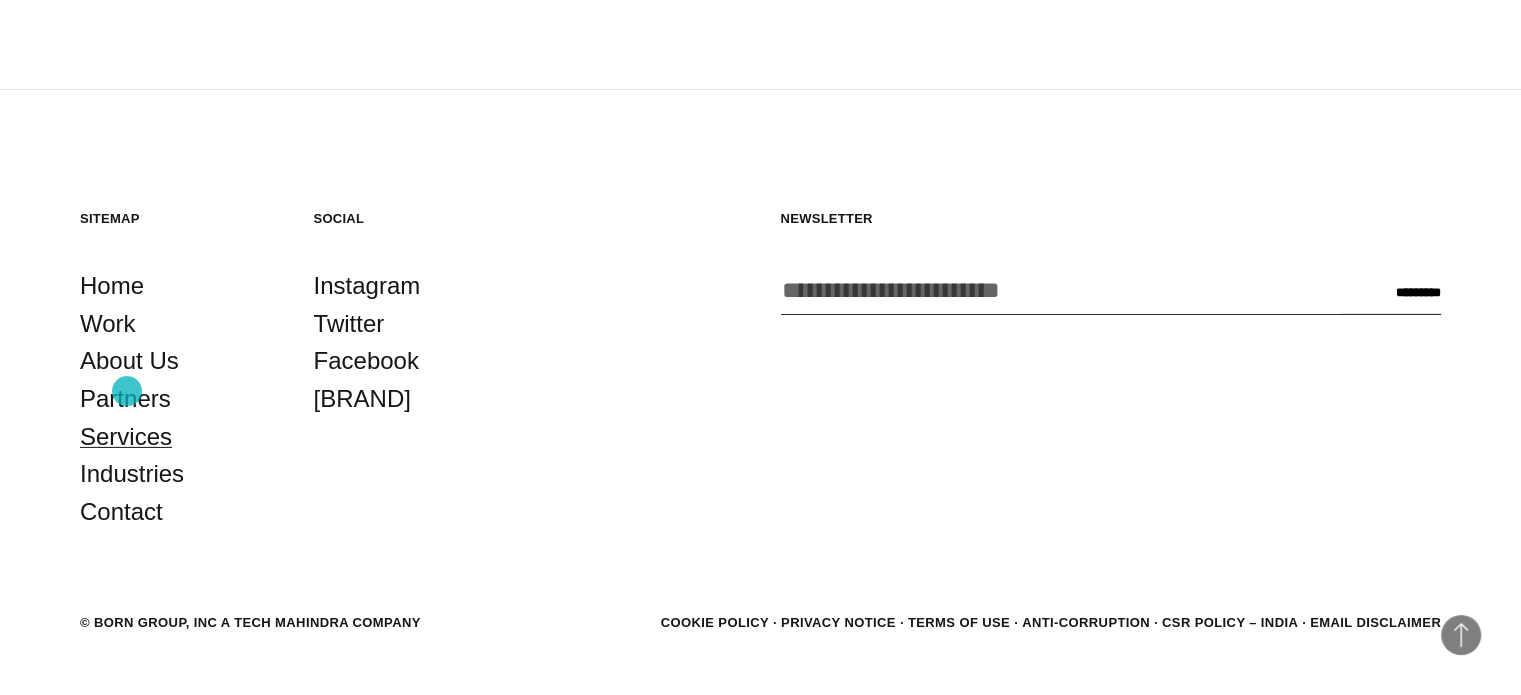 click on "Services" at bounding box center (126, 437) 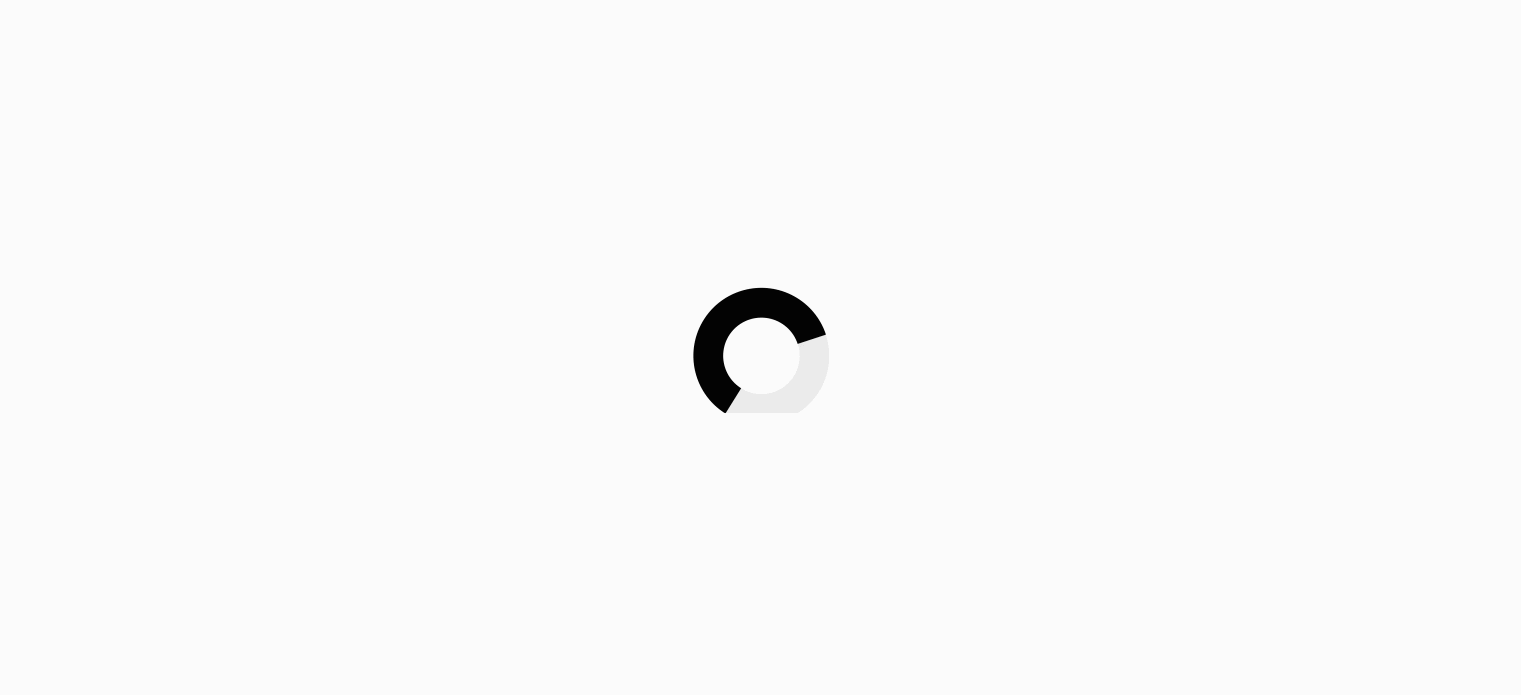 scroll, scrollTop: 0, scrollLeft: 0, axis: both 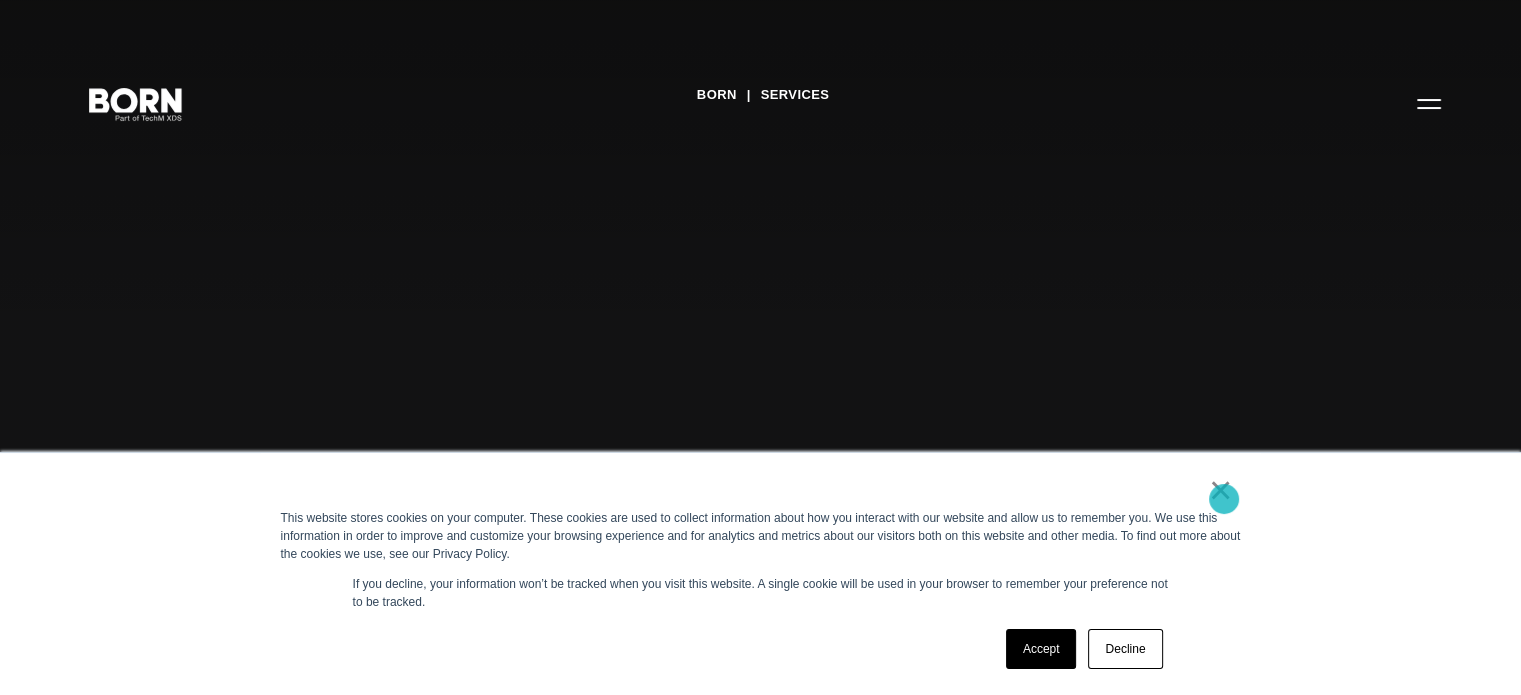 click on "×" at bounding box center [1221, 490] 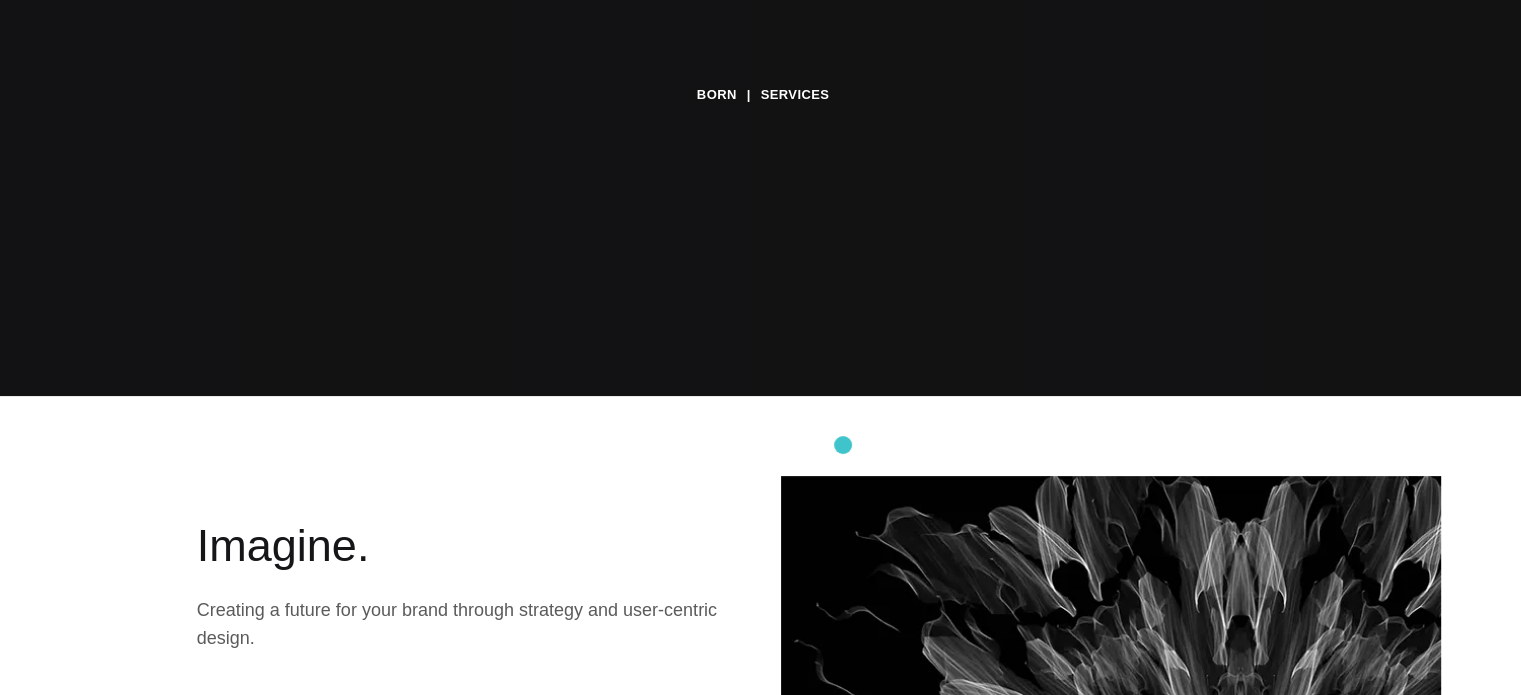 scroll, scrollTop: 300, scrollLeft: 0, axis: vertical 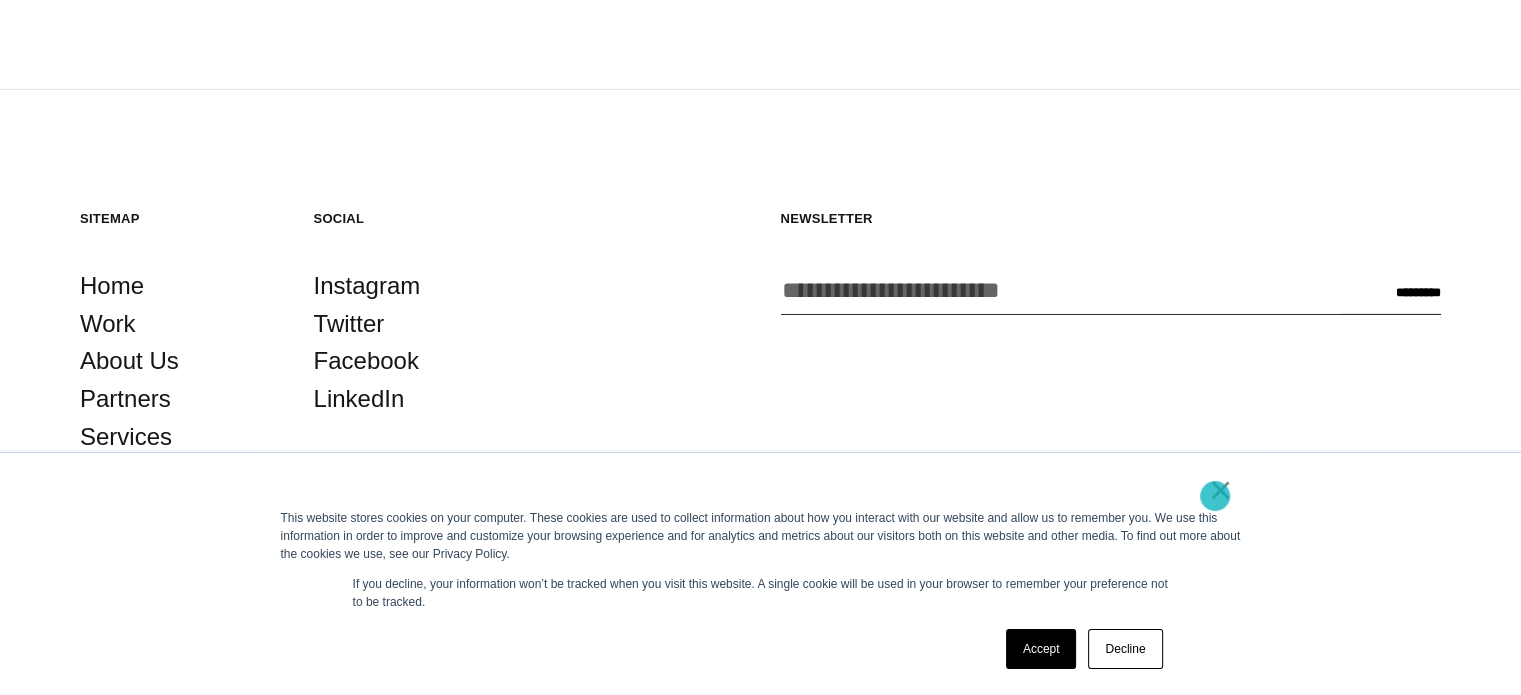 click on "×" at bounding box center [1221, 490] 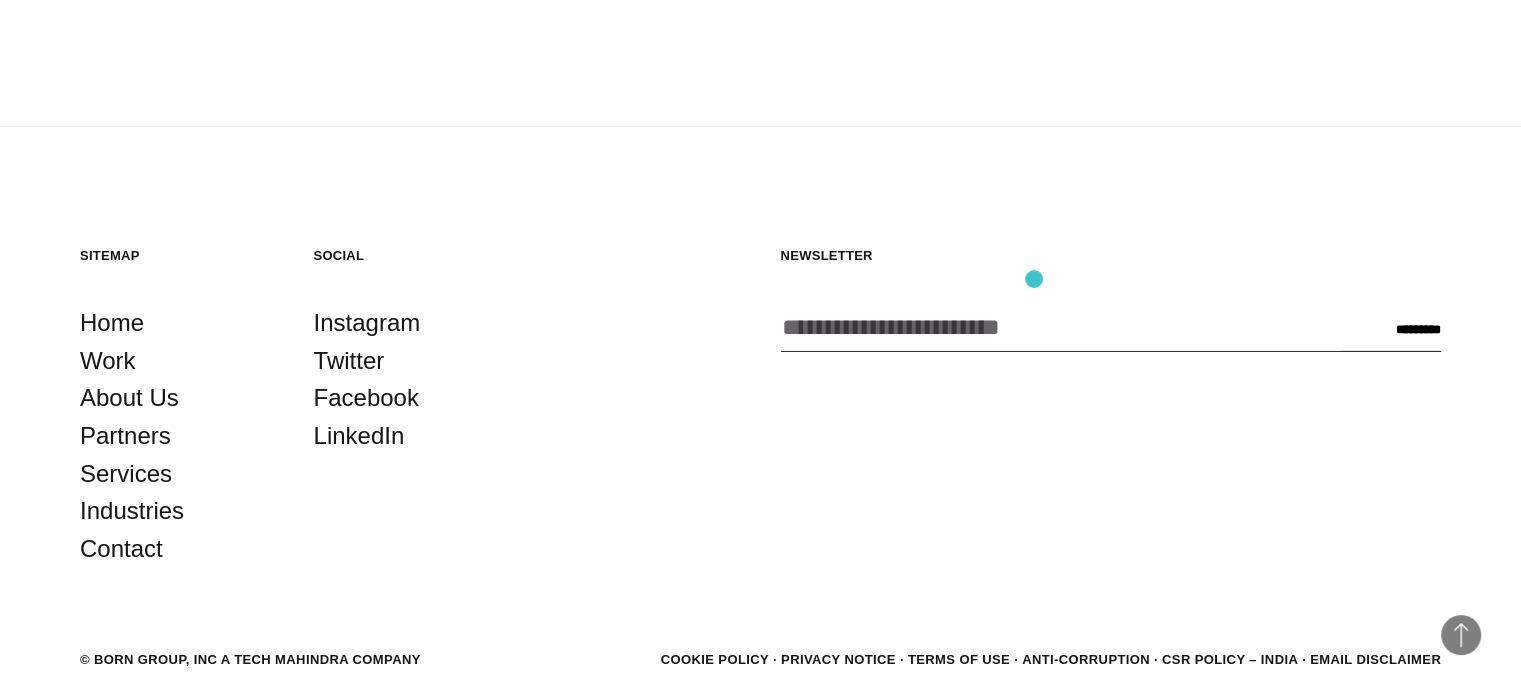 scroll, scrollTop: 6362, scrollLeft: 0, axis: vertical 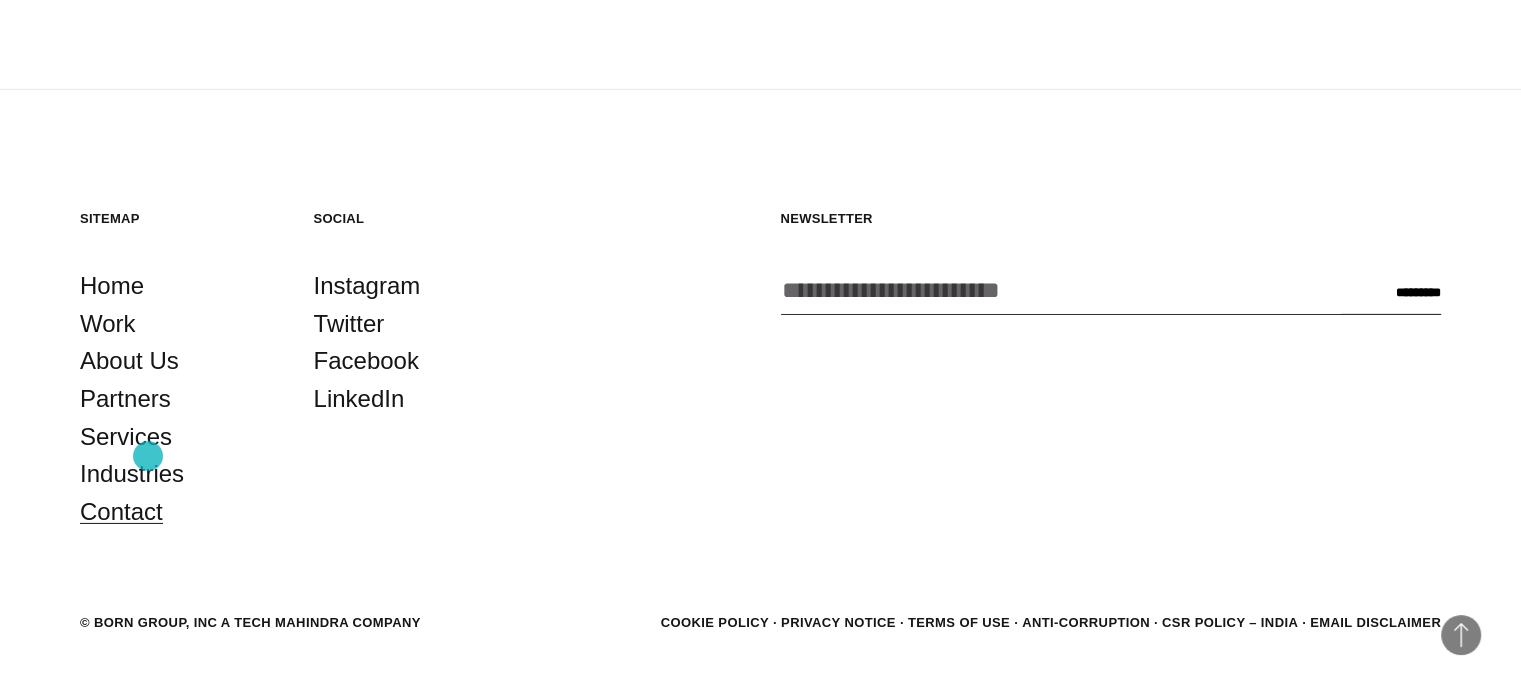 click on "Contact" at bounding box center (121, 512) 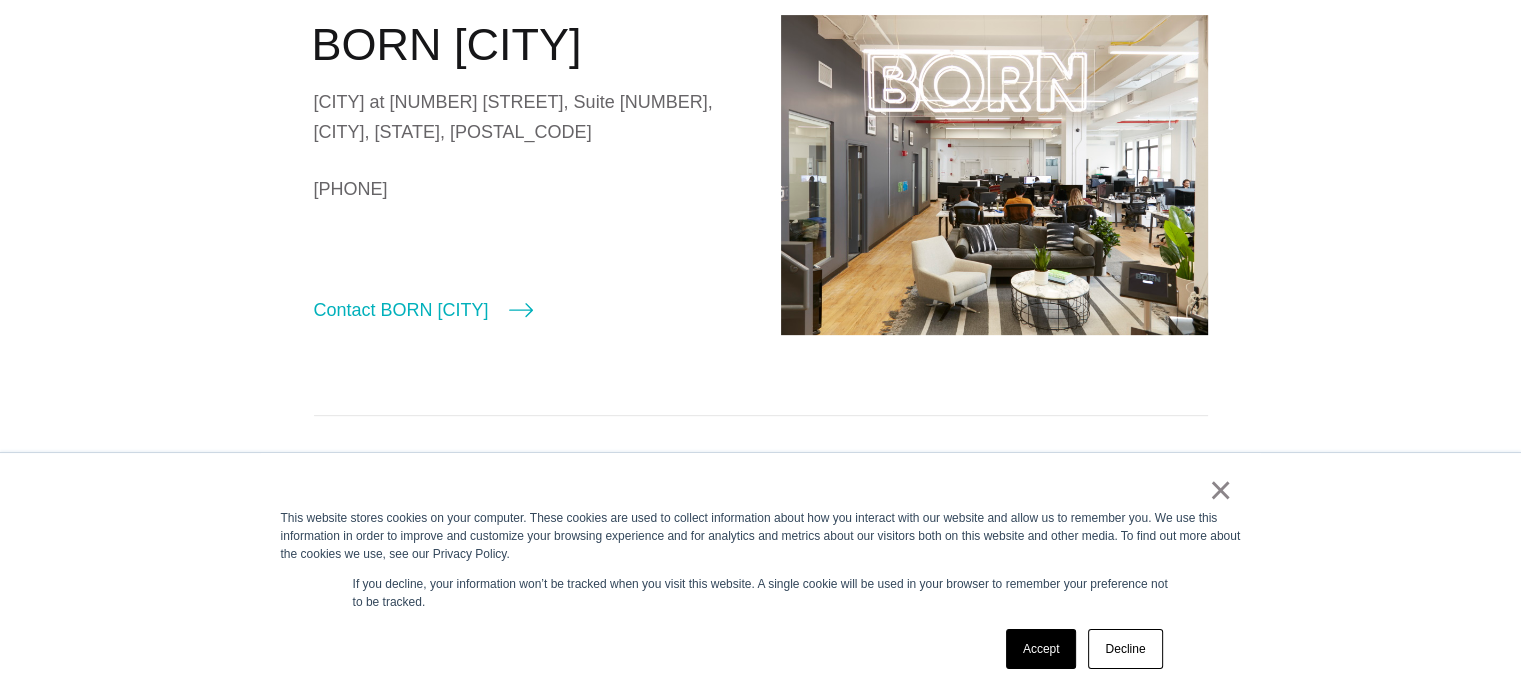 scroll, scrollTop: 731, scrollLeft: 0, axis: vertical 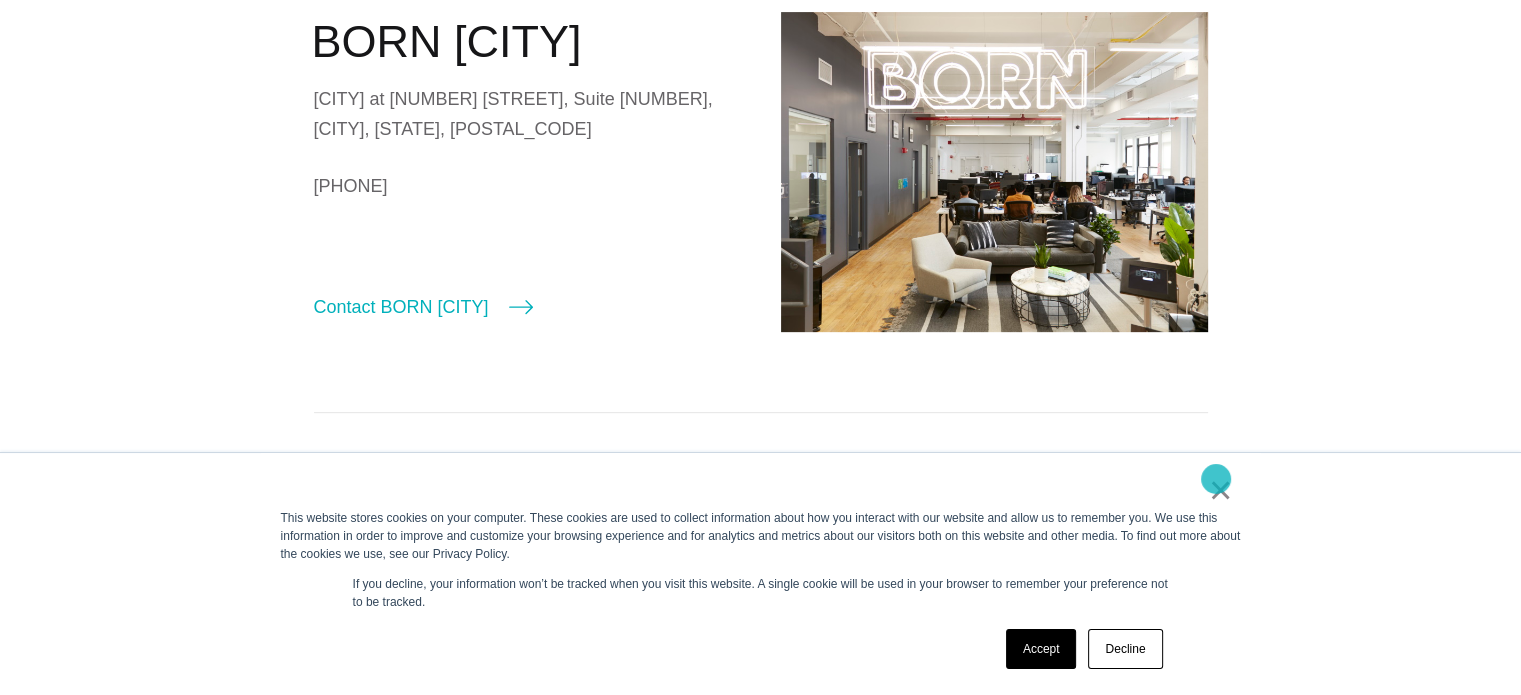 click on "×" at bounding box center [1221, 490] 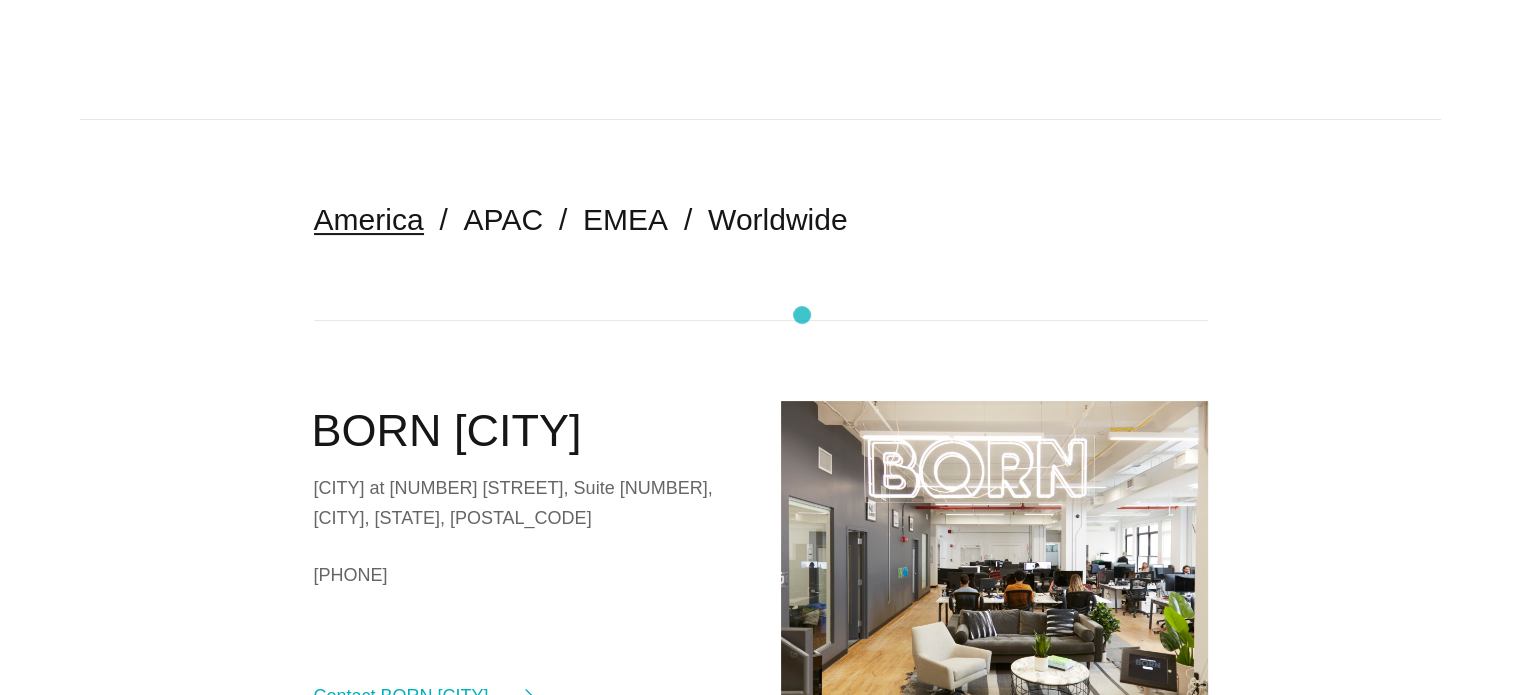 scroll, scrollTop: 340, scrollLeft: 0, axis: vertical 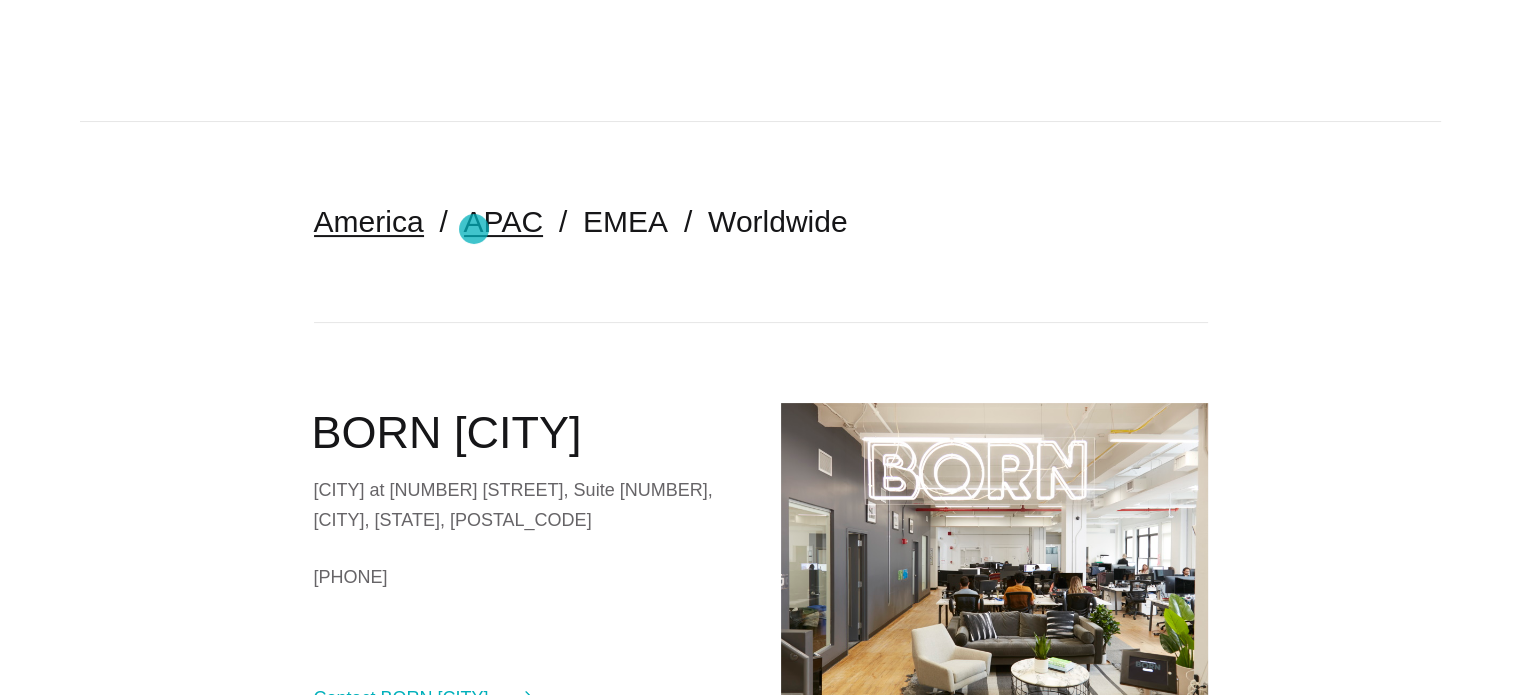 click on "APAC" at bounding box center [503, 221] 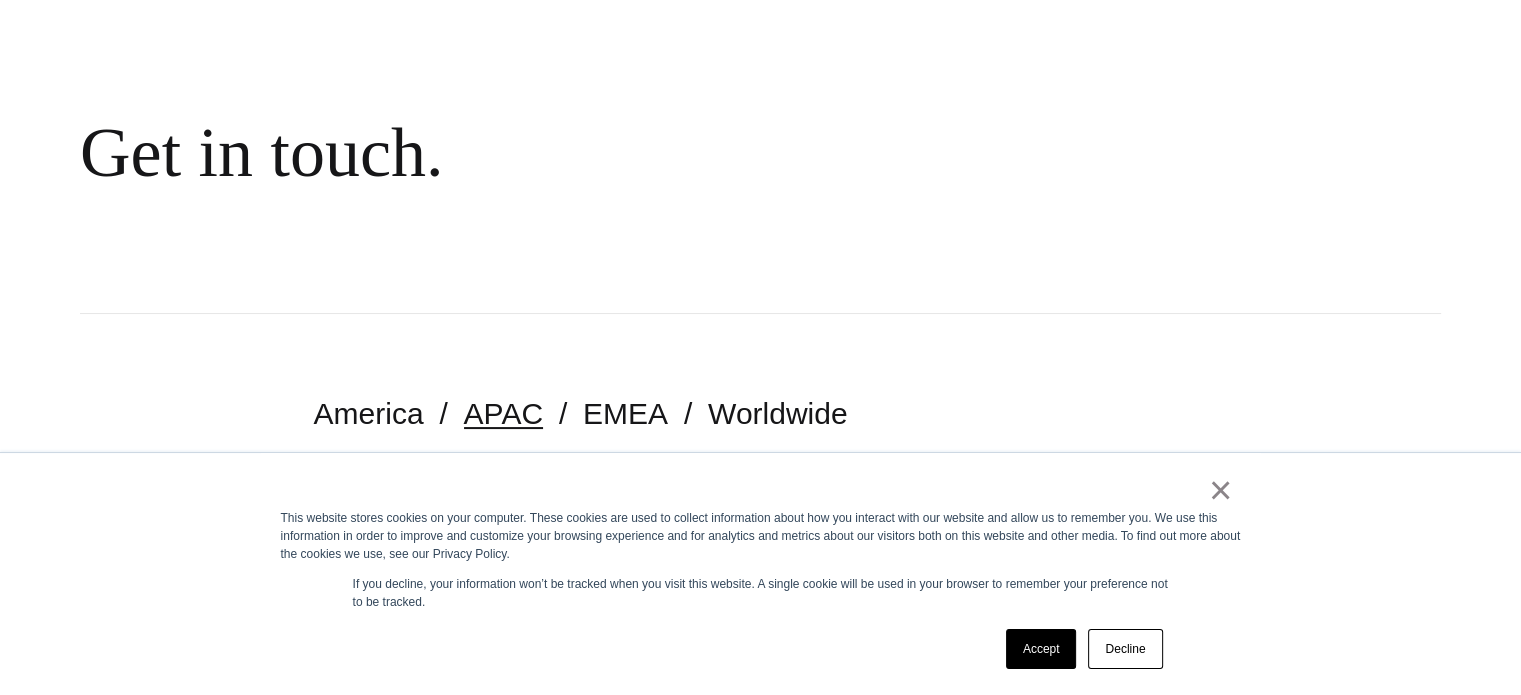 scroll, scrollTop: 338, scrollLeft: 0, axis: vertical 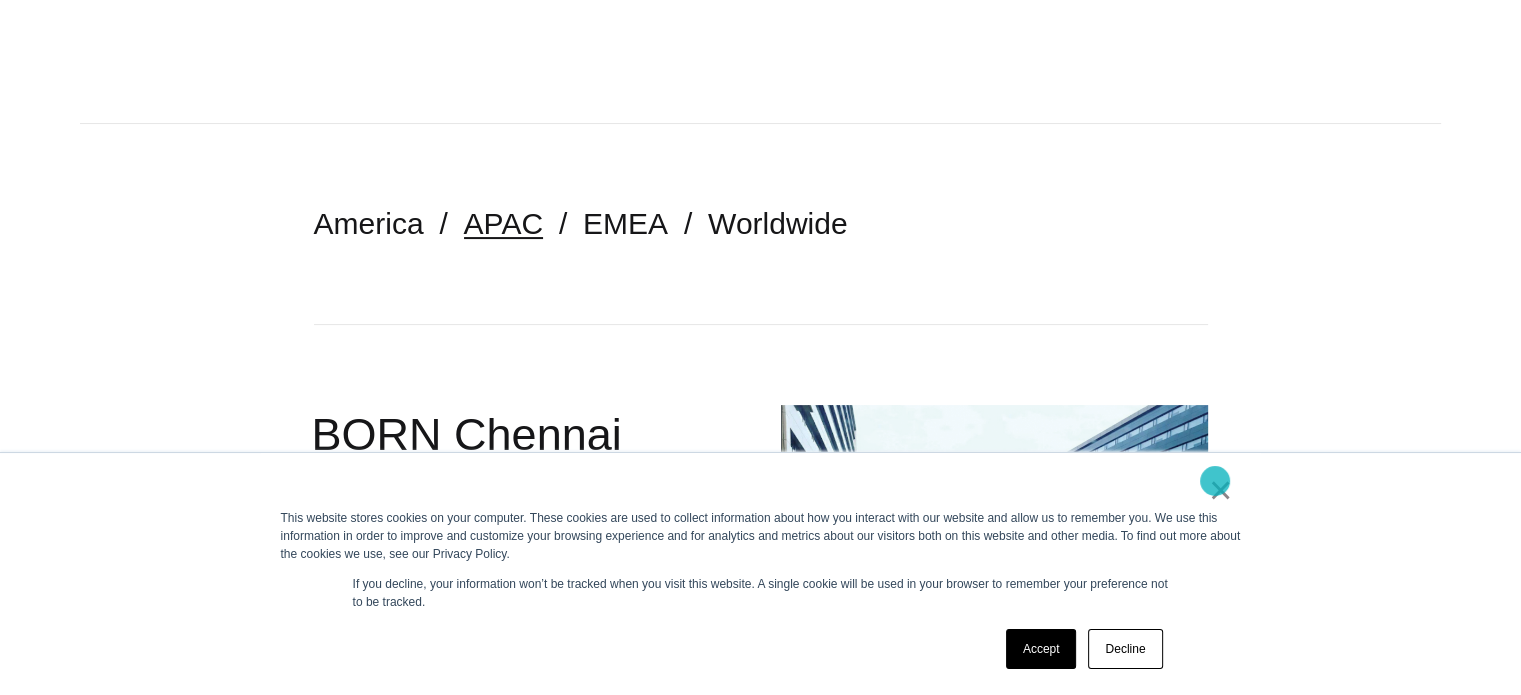 click on "×" at bounding box center [1221, 490] 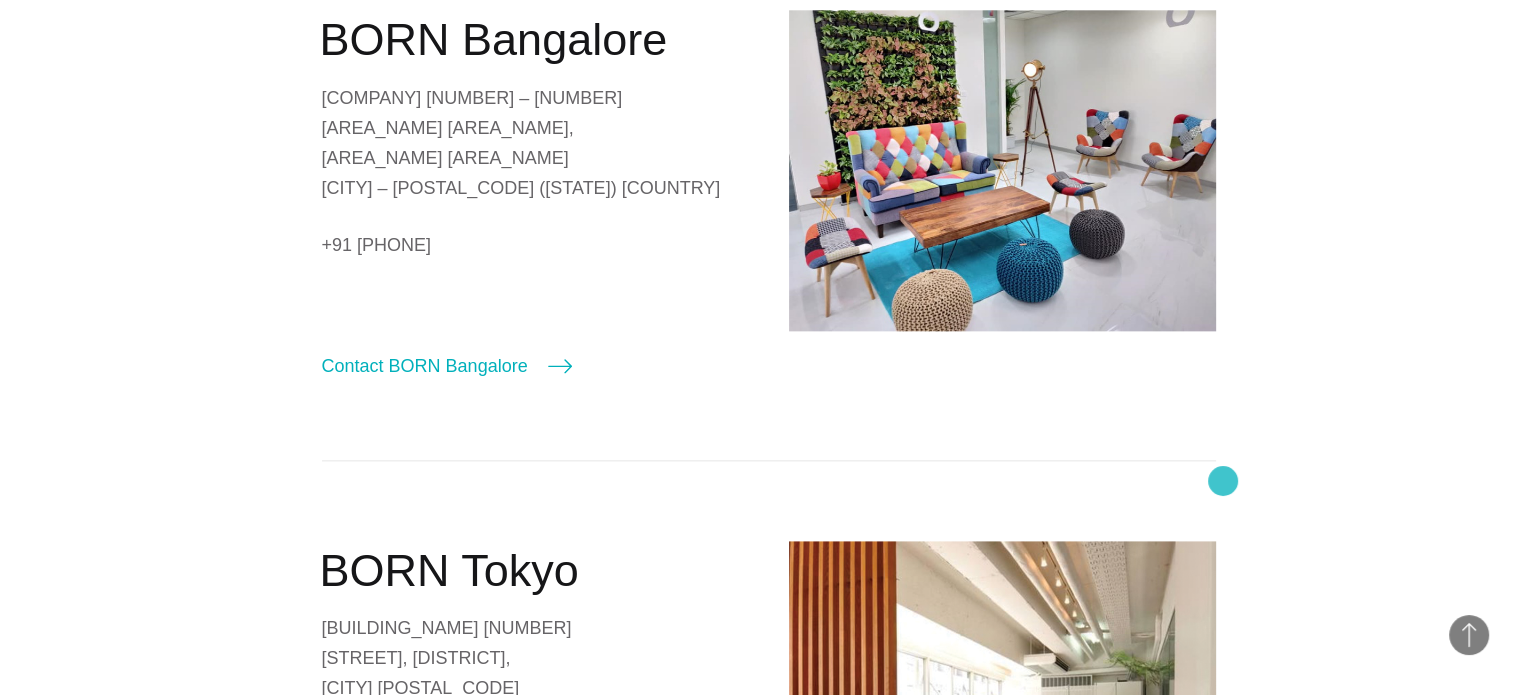 scroll, scrollTop: 2384, scrollLeft: 0, axis: vertical 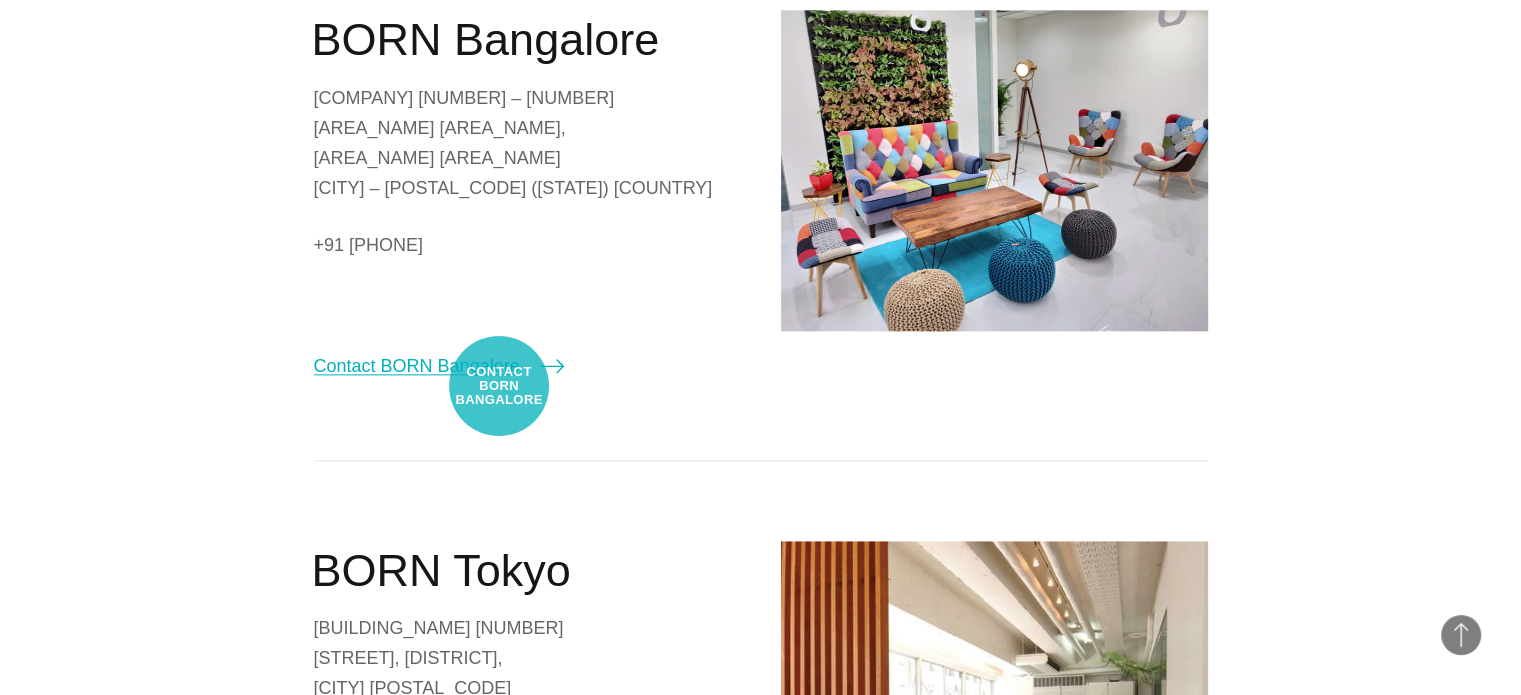 click on "Contact BORN Bangalore" at bounding box center [439, 366] 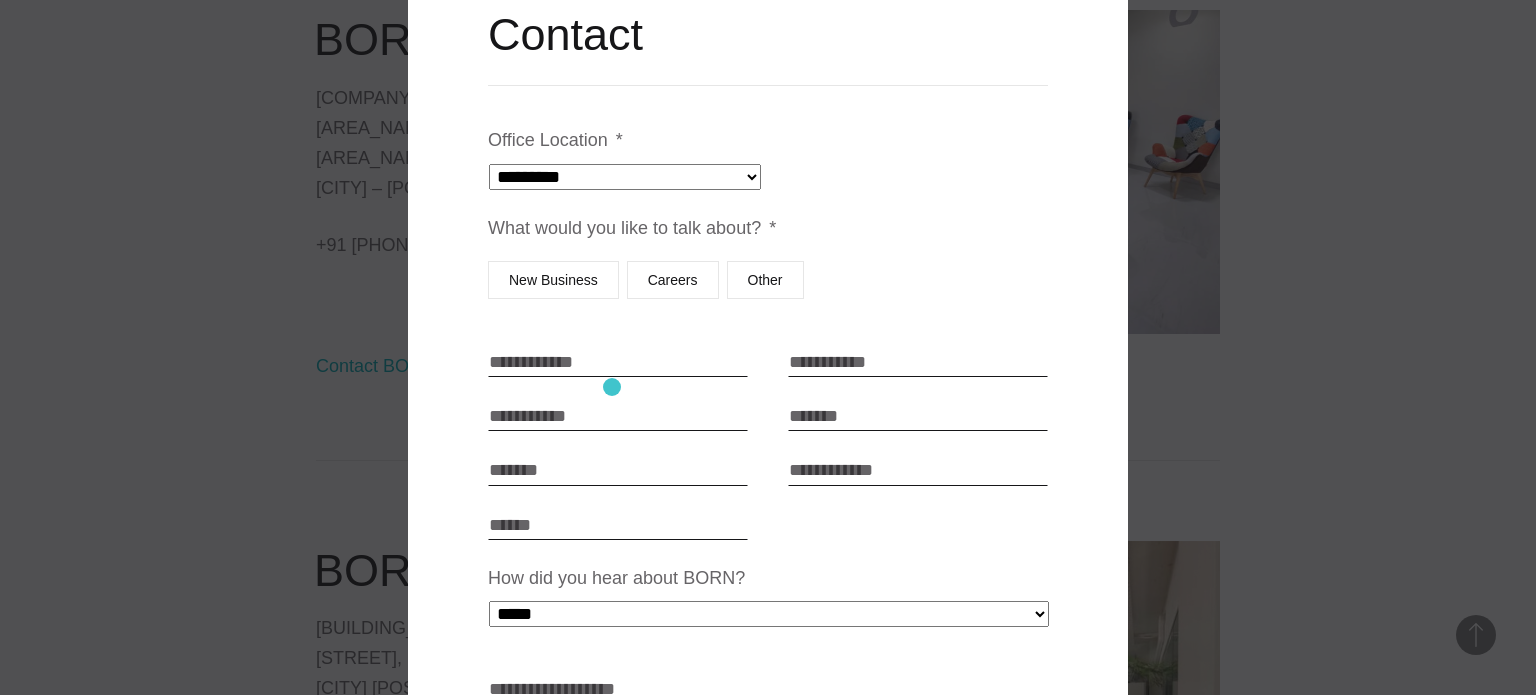scroll, scrollTop: 104, scrollLeft: 0, axis: vertical 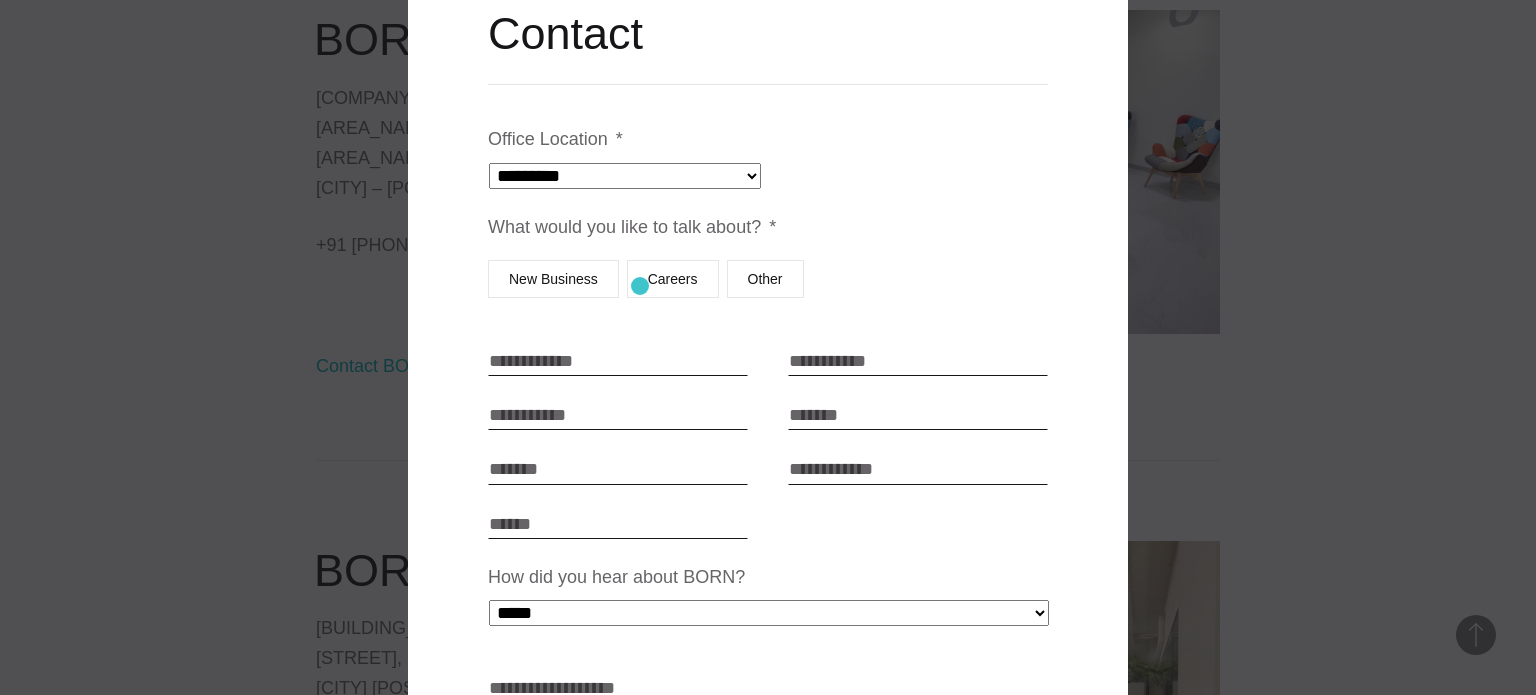 click on "Careers" at bounding box center [673, 279] 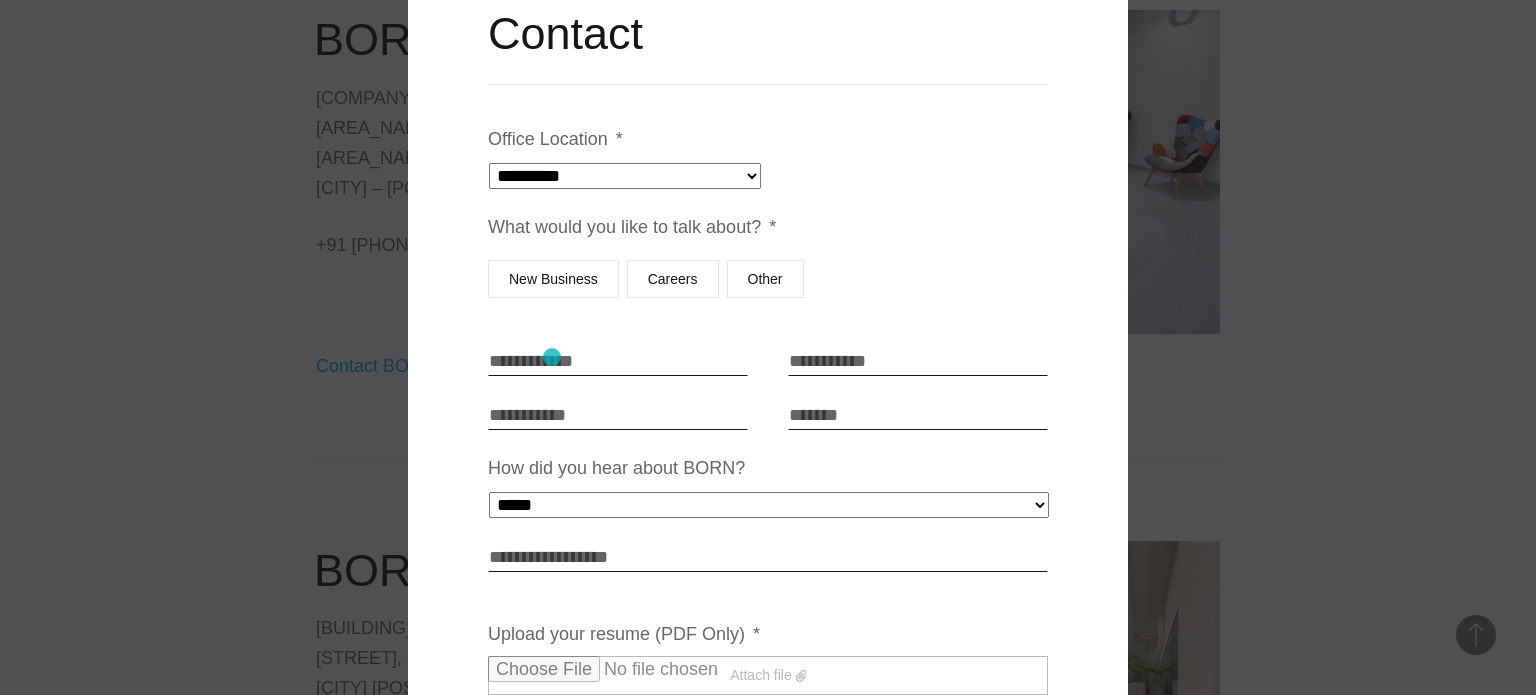 click on "First Name * *" at bounding box center [618, 361] 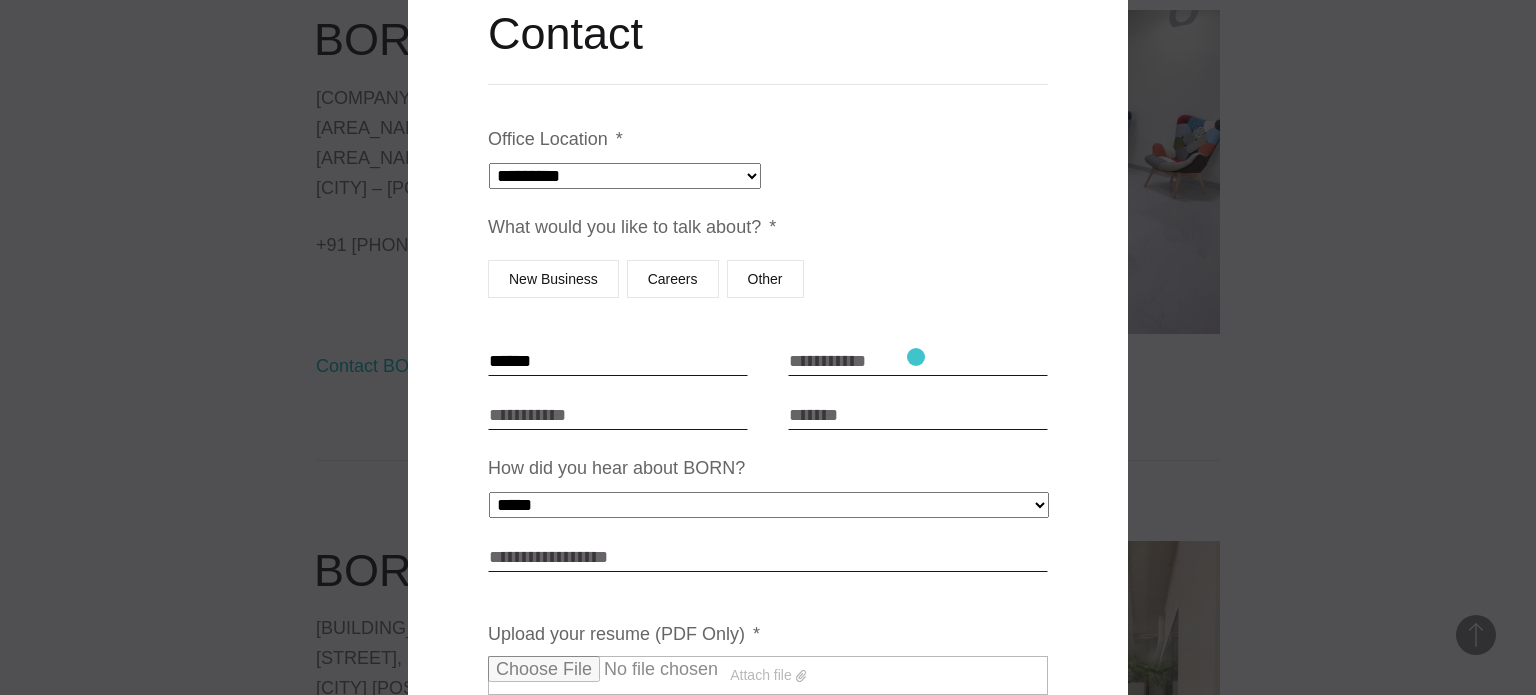 type on "******" 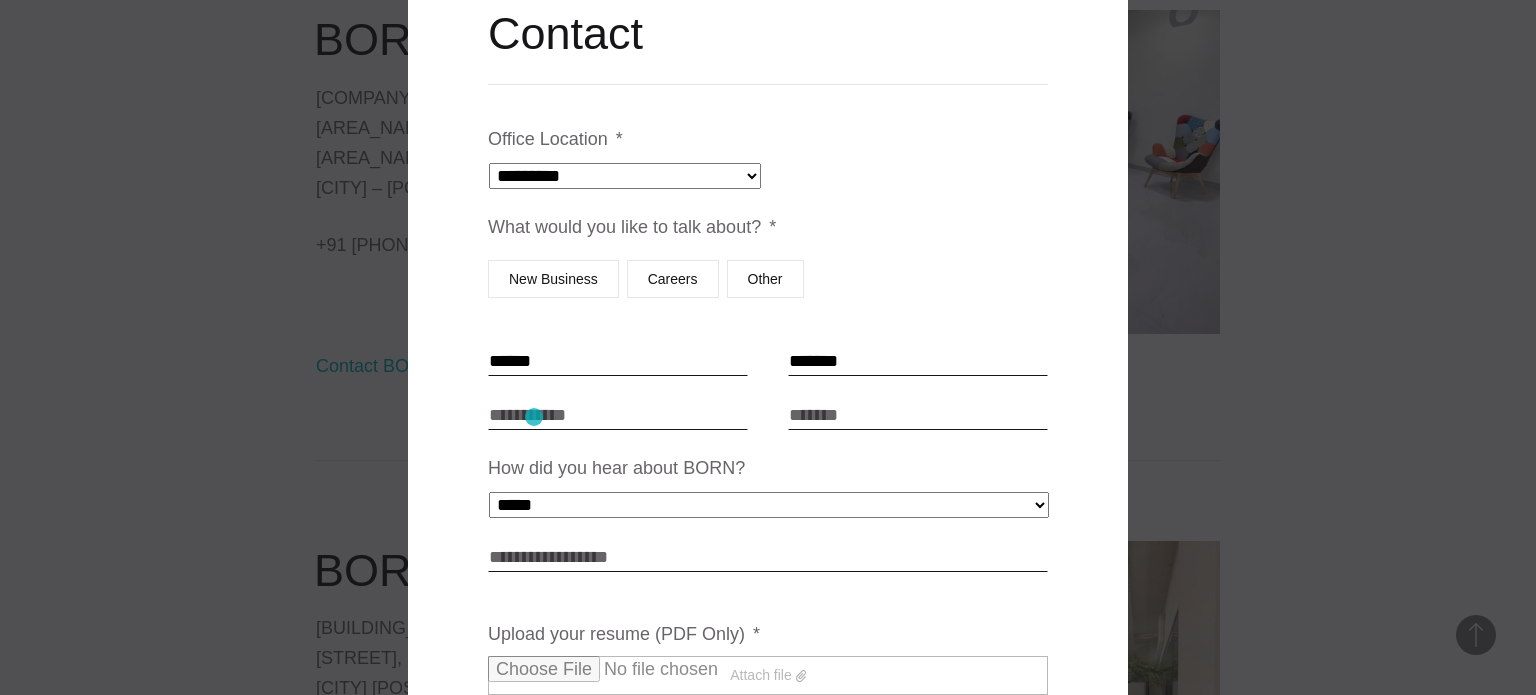 type on "*******" 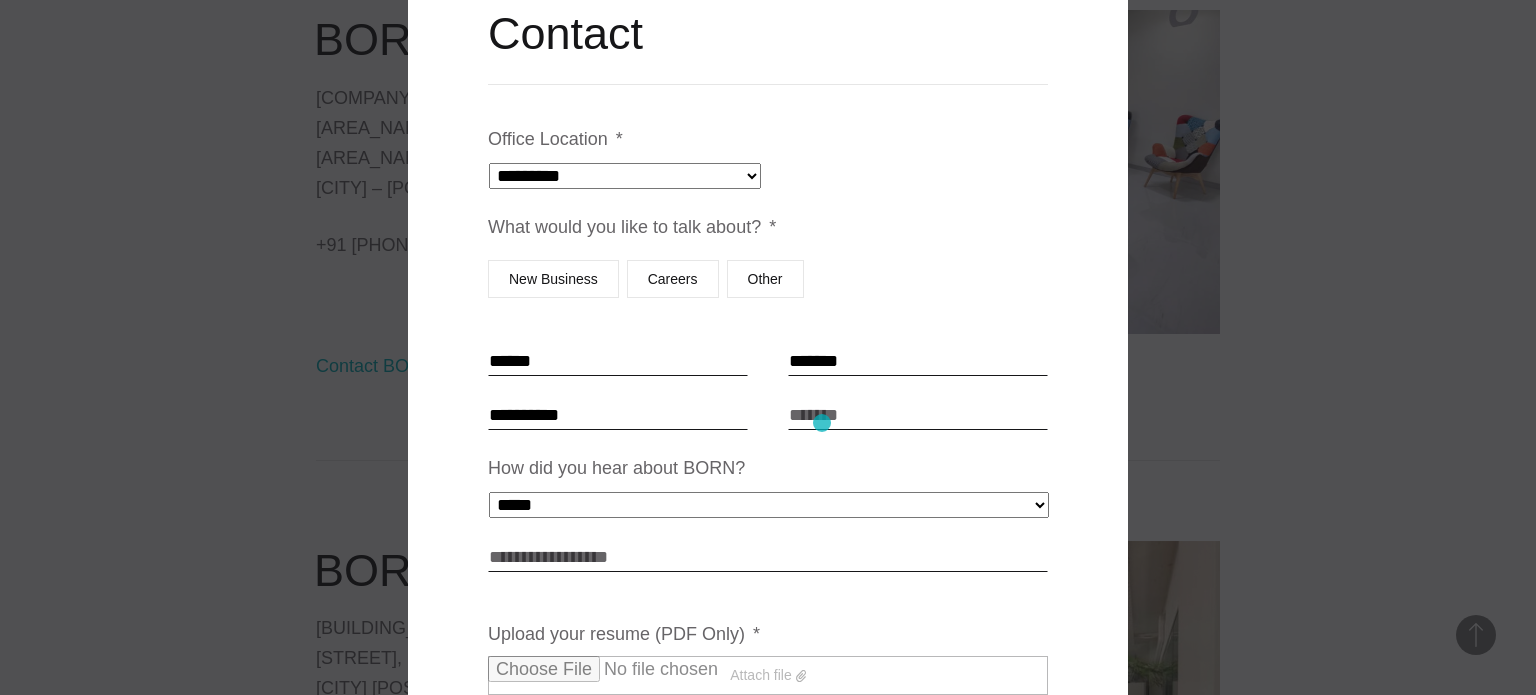 type on "**********" 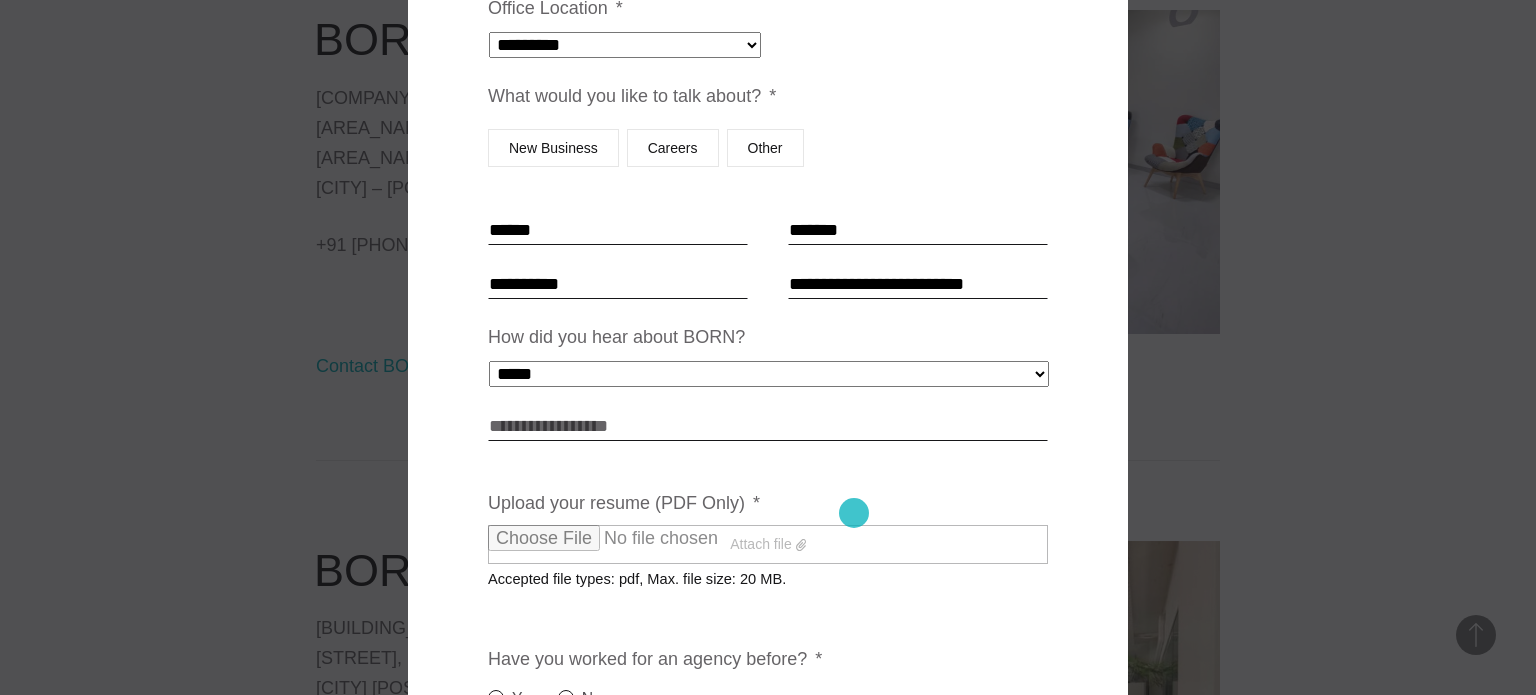 scroll, scrollTop: 236, scrollLeft: 0, axis: vertical 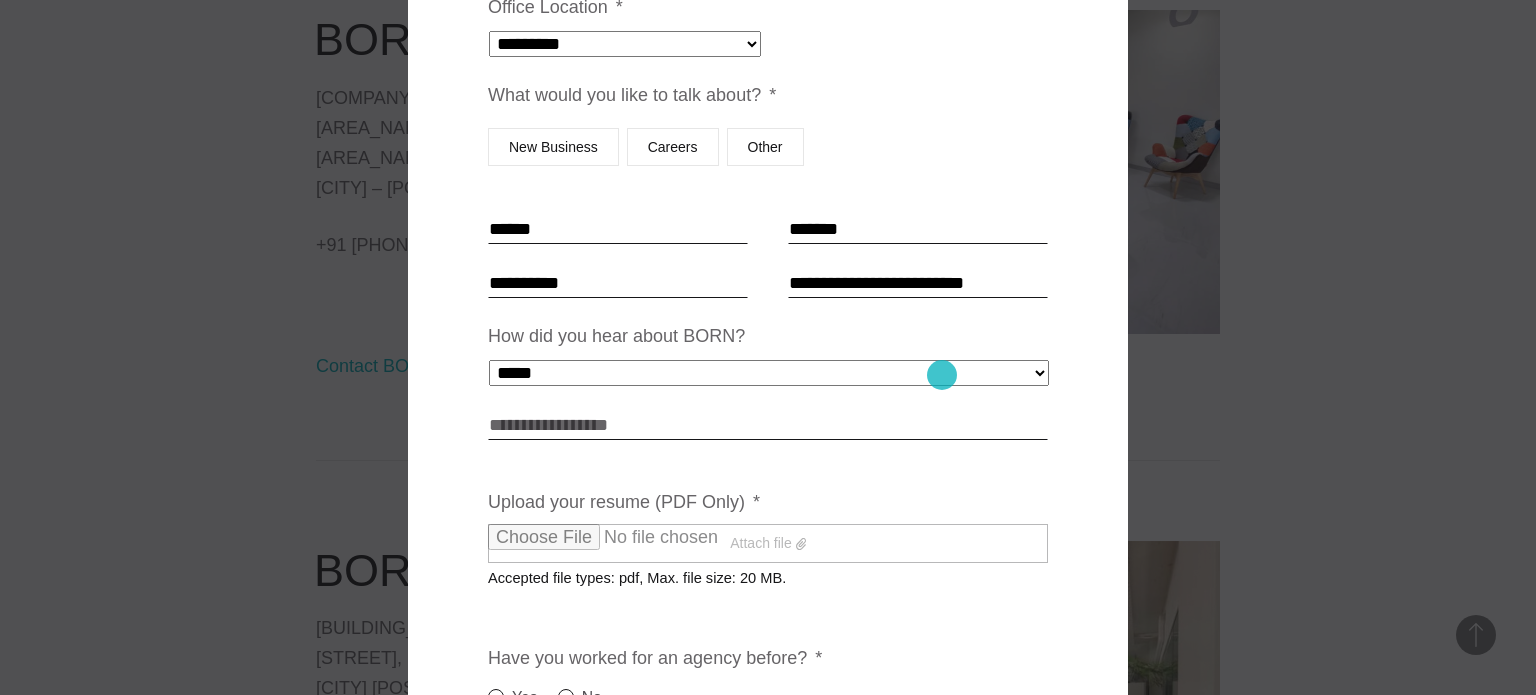 type on "**********" 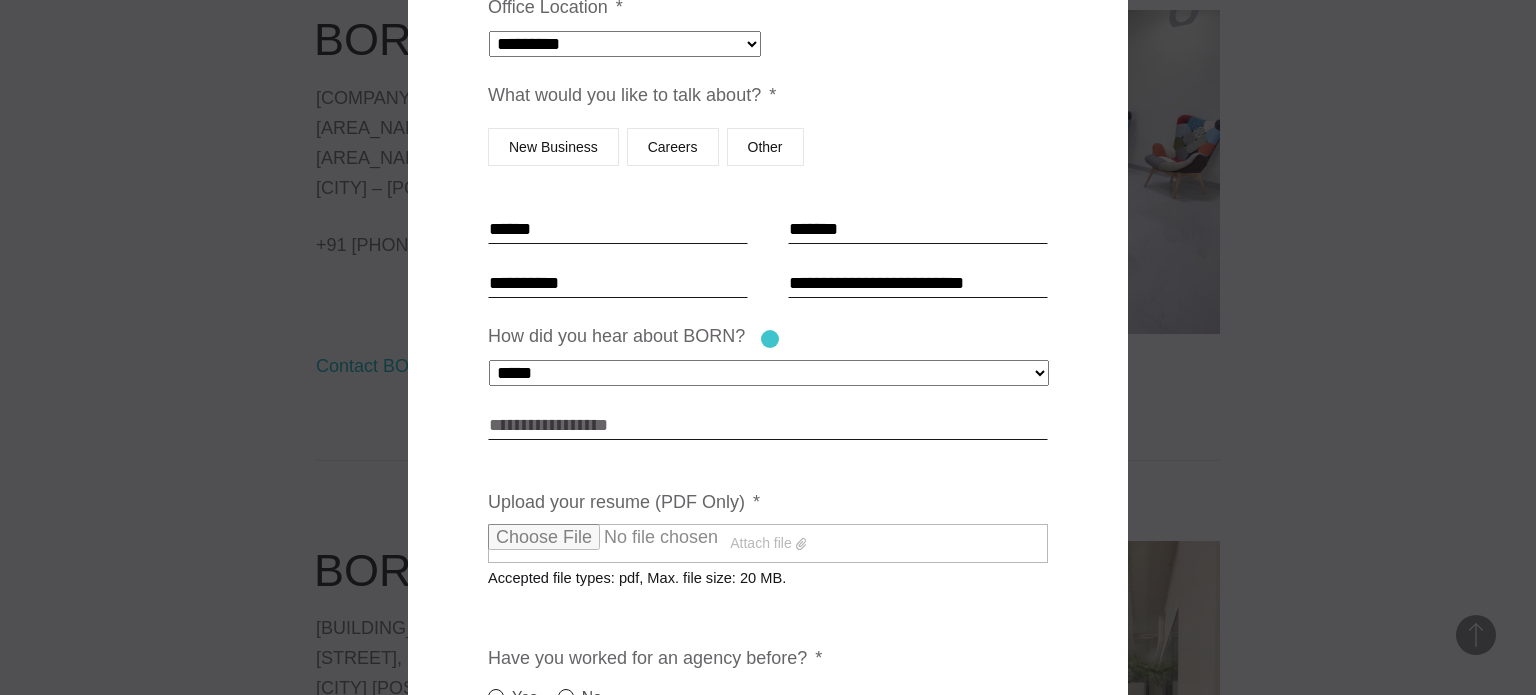 click on "**********" at bounding box center [768, 354] 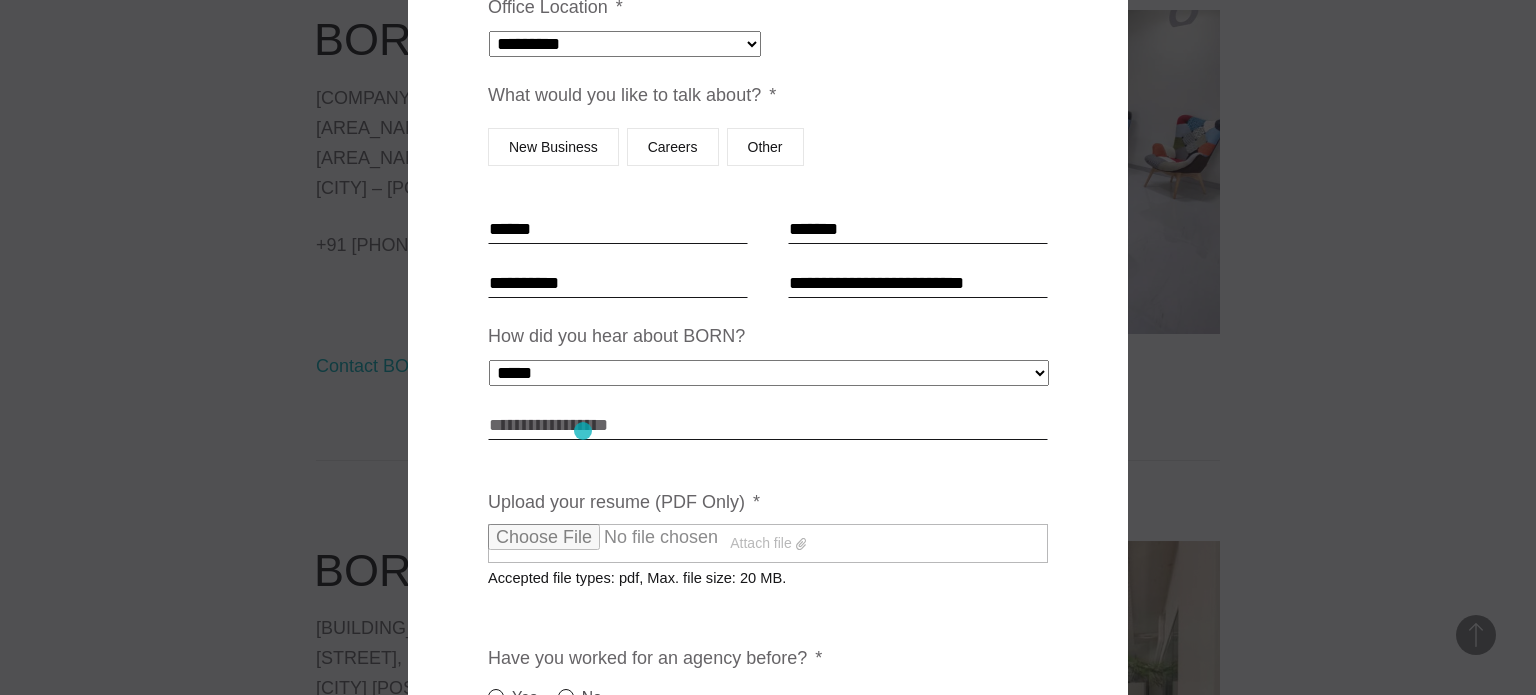 click on "Link to portfolio" at bounding box center [768, 425] 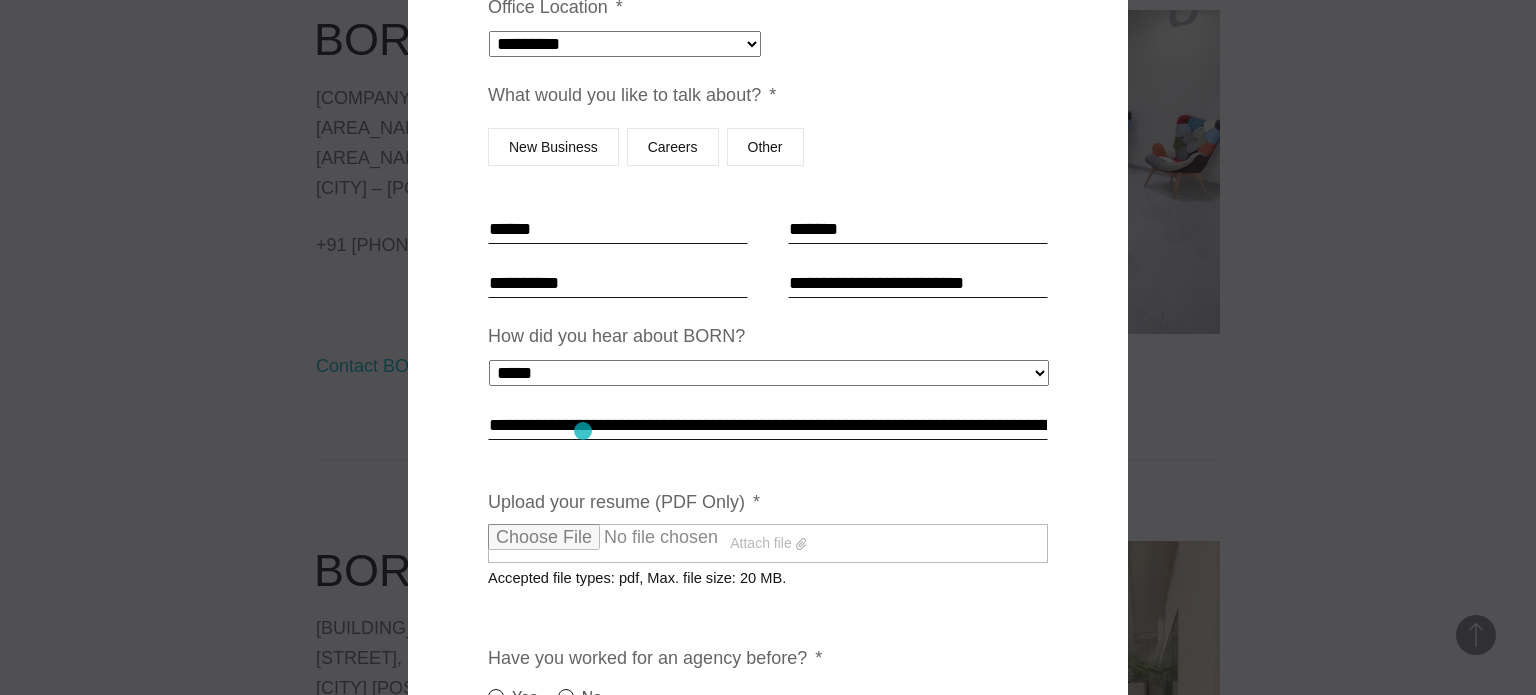 scroll, scrollTop: 0, scrollLeft: 150, axis: horizontal 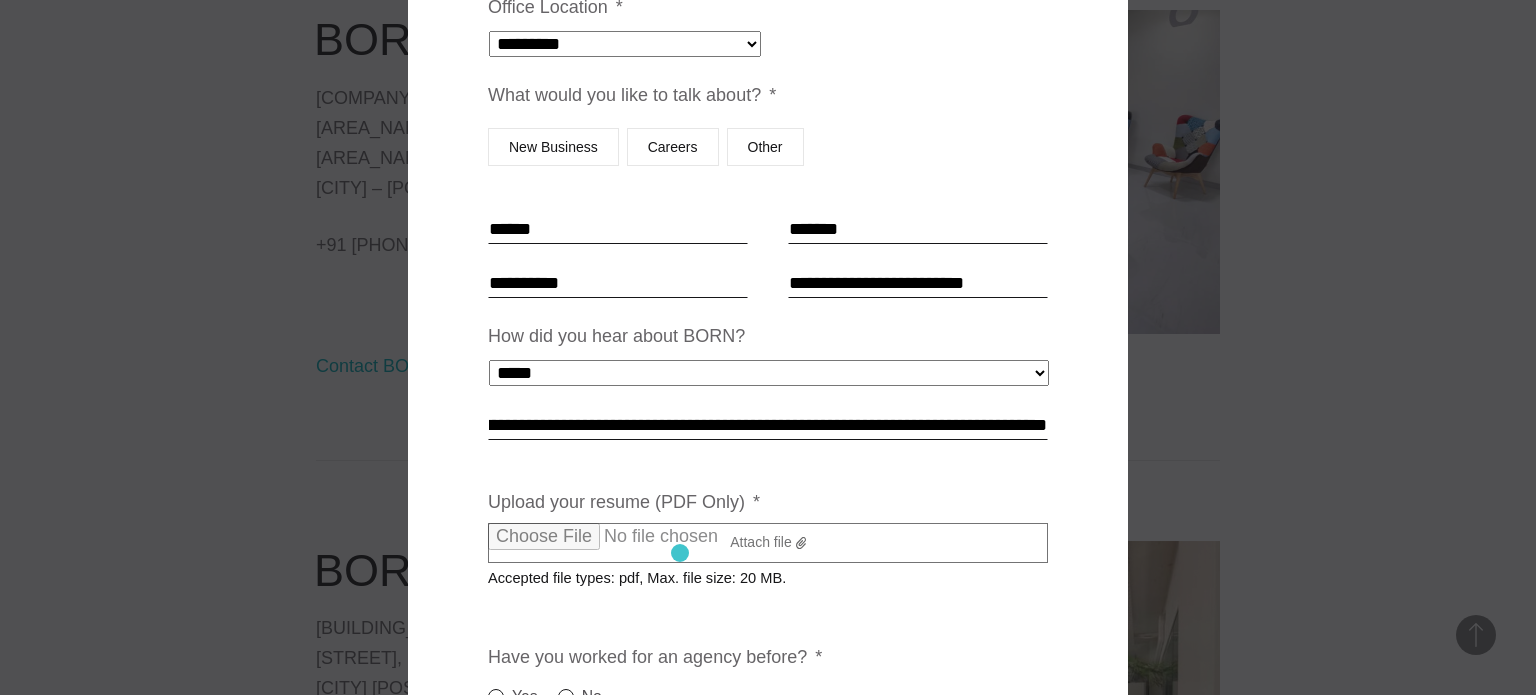 type on "**********" 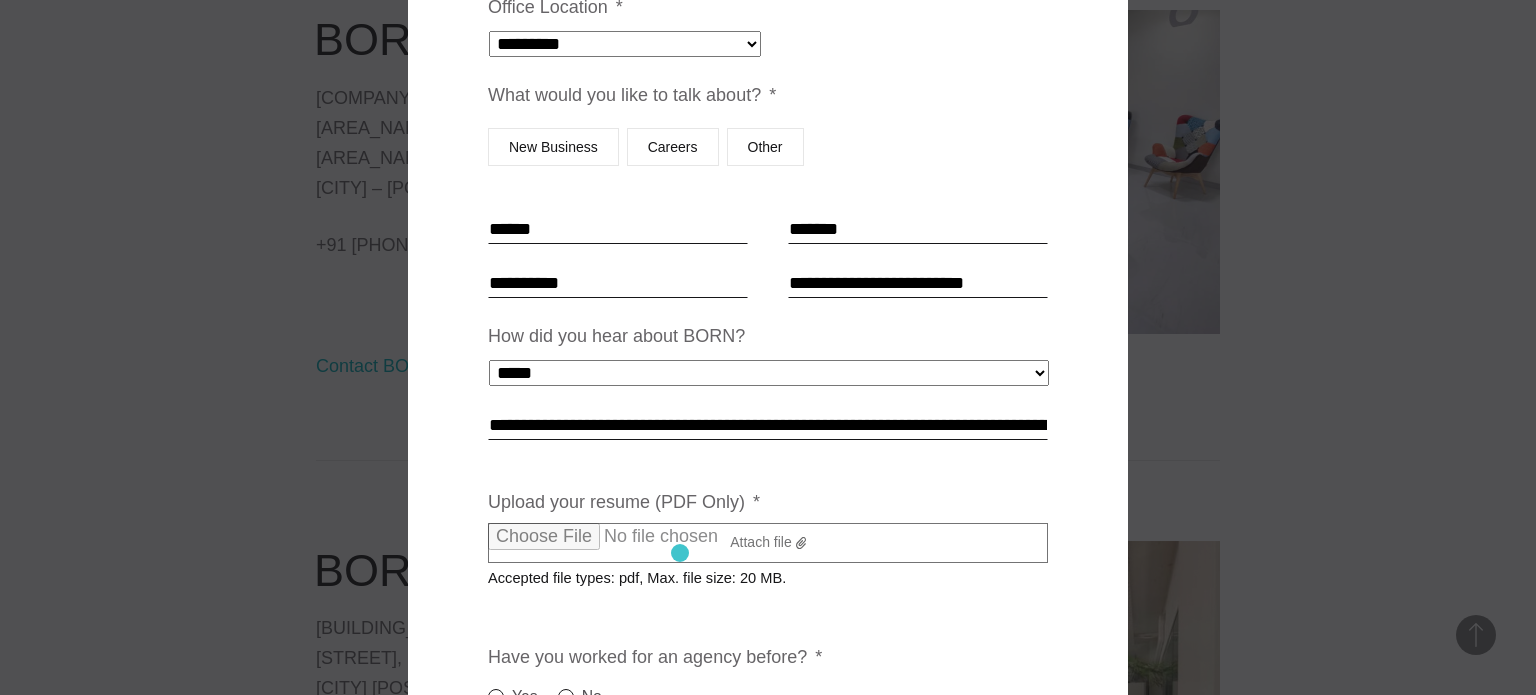 click on "Attach file" at bounding box center [768, 543] 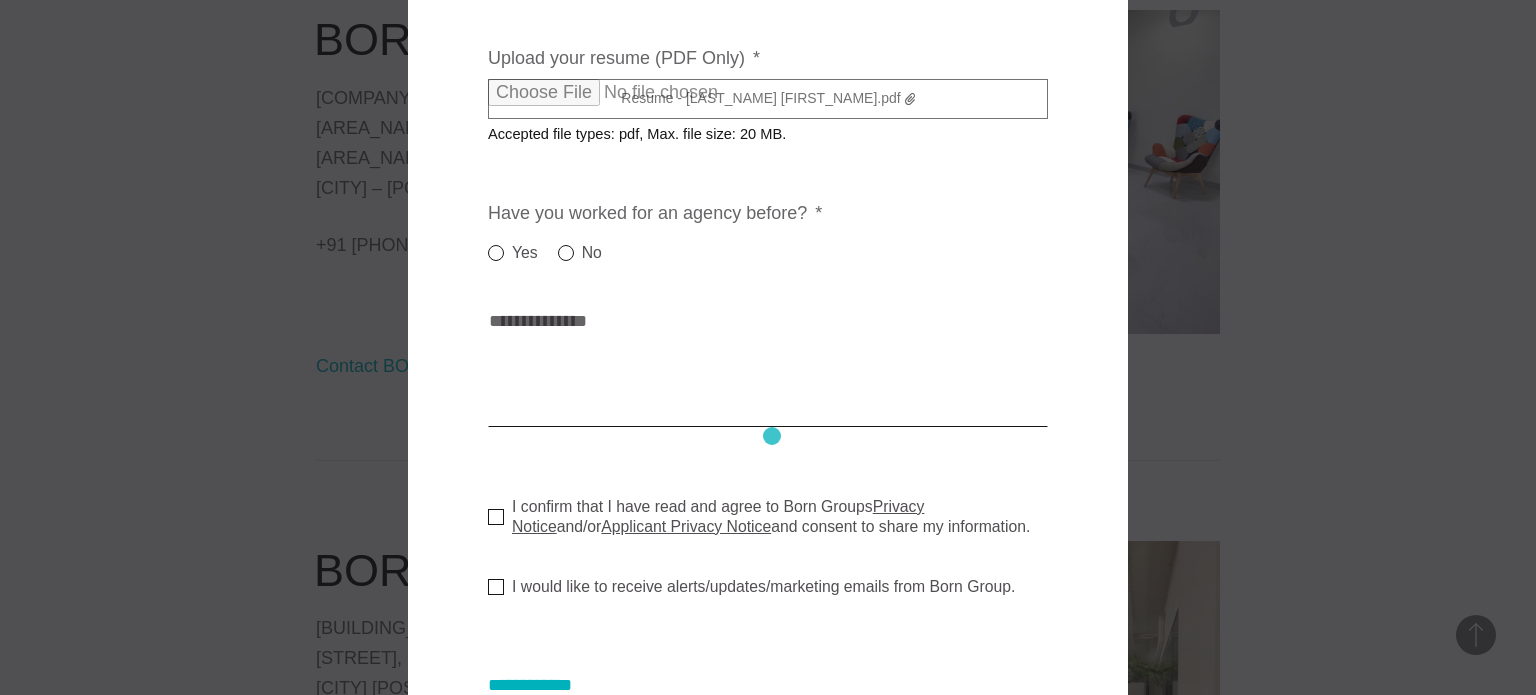 scroll, scrollTop: 680, scrollLeft: 0, axis: vertical 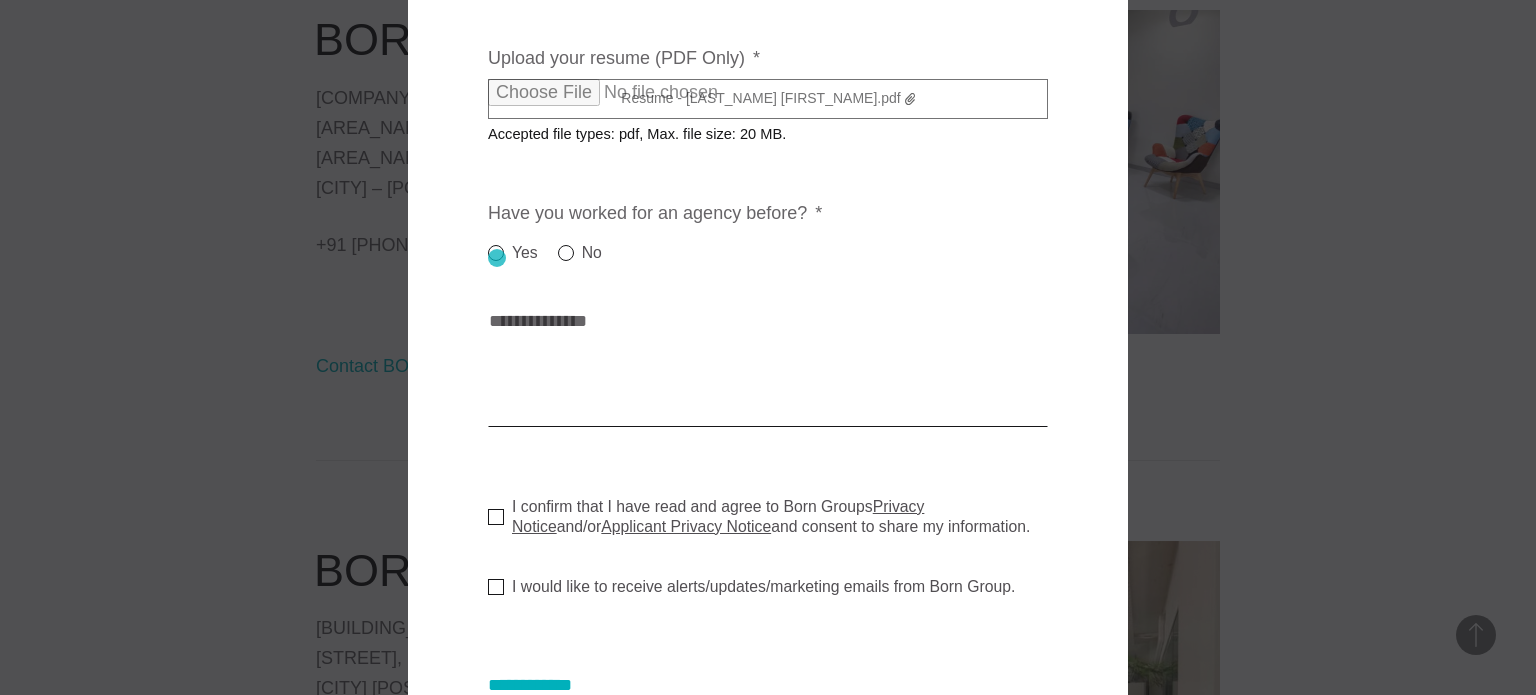 click on "Yes" at bounding box center [513, 253] 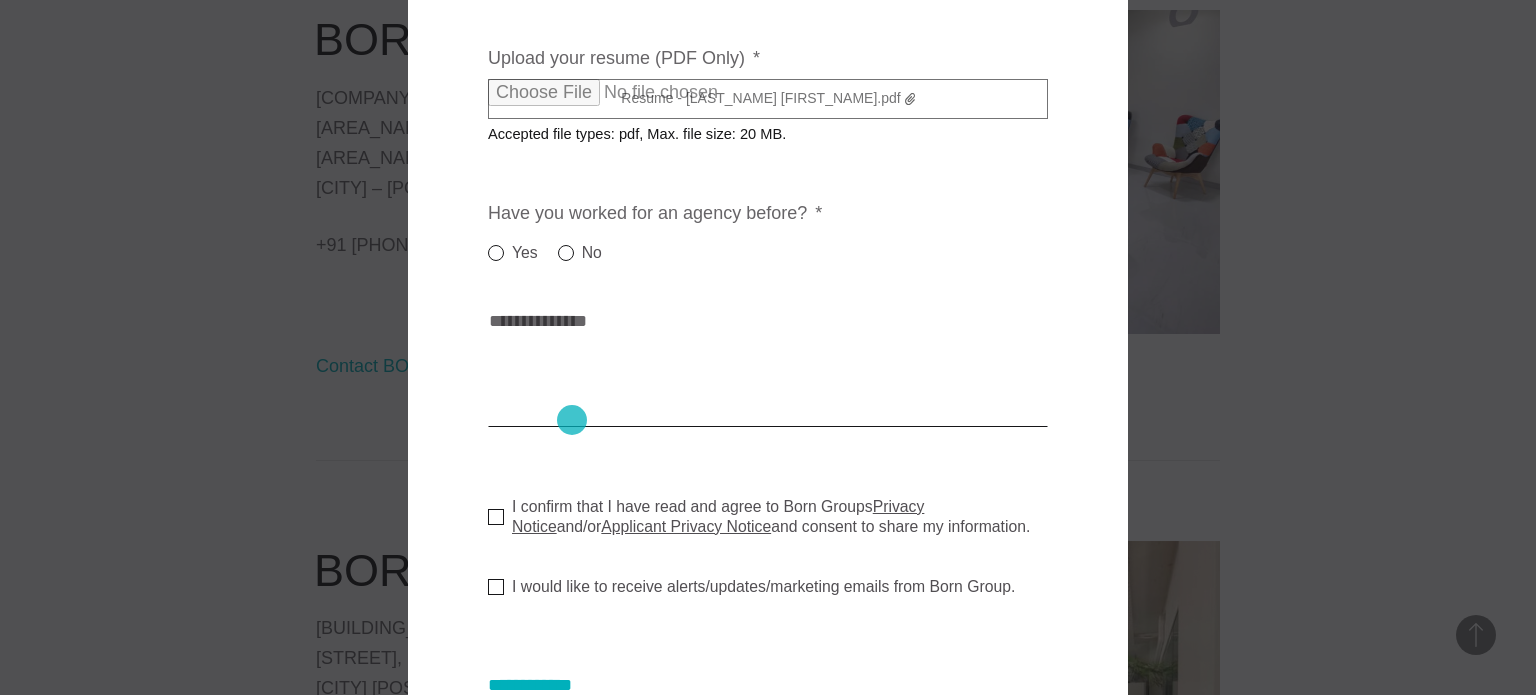 click on "Cover letter * *" at bounding box center [768, 367] 